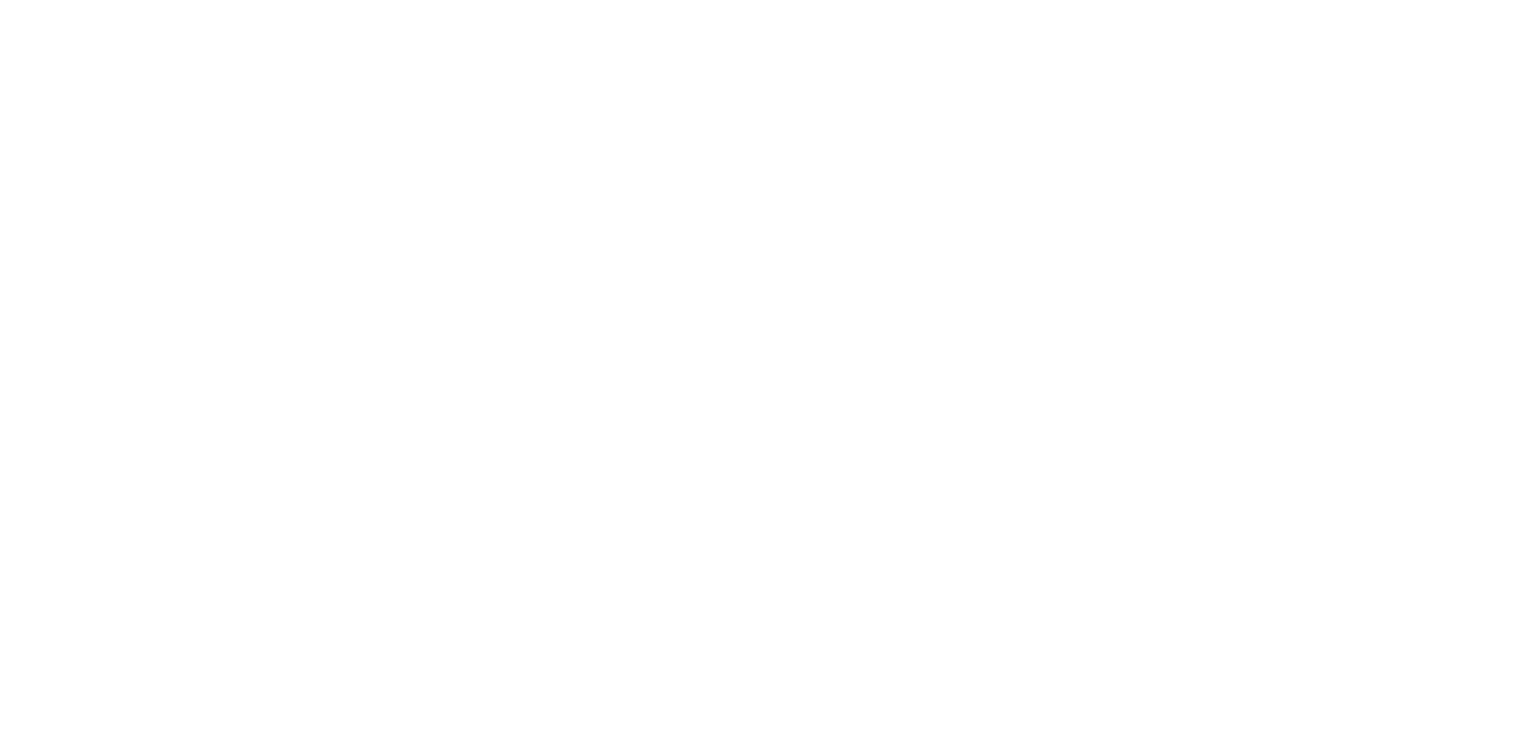 scroll, scrollTop: 0, scrollLeft: 0, axis: both 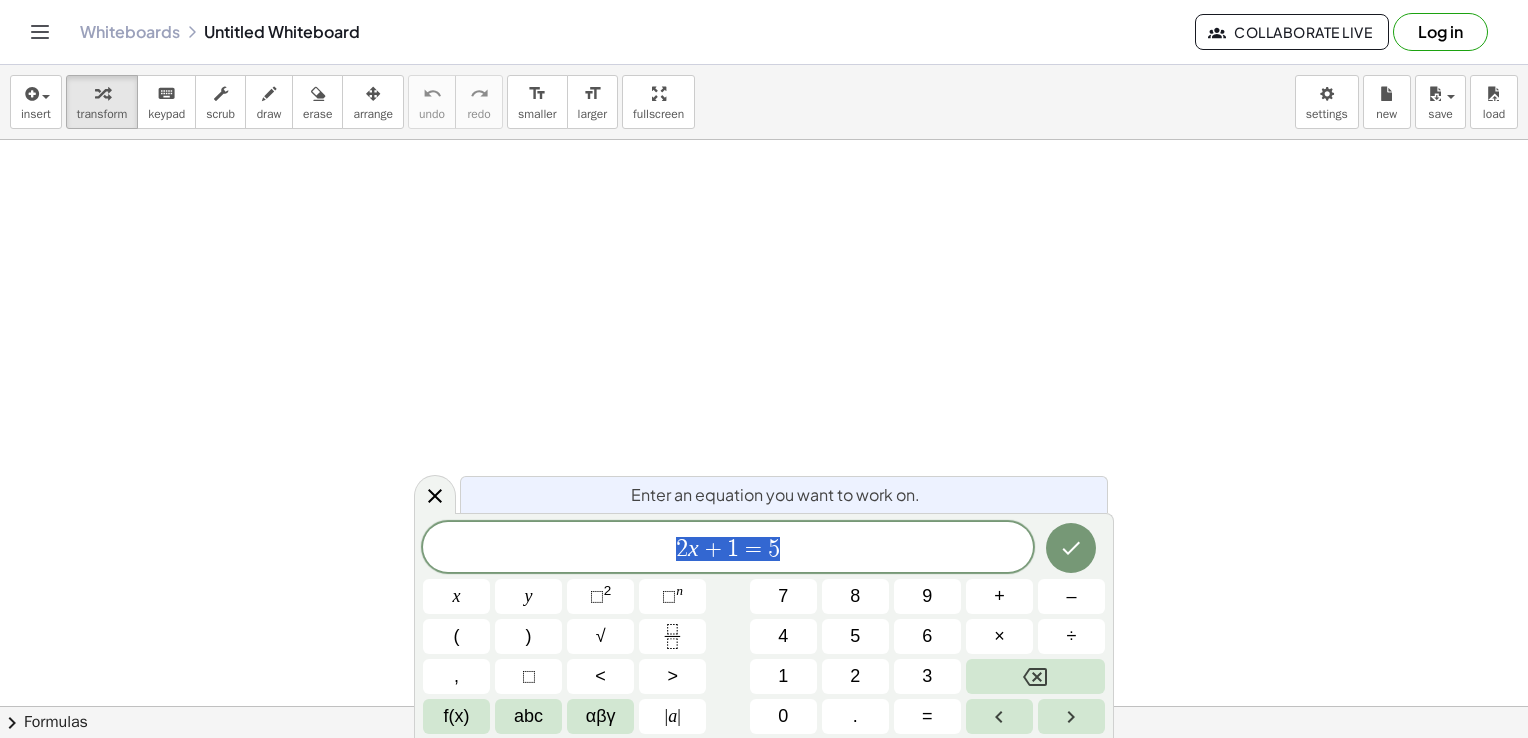 click on "2 x + 1 = 5" at bounding box center (728, 549) 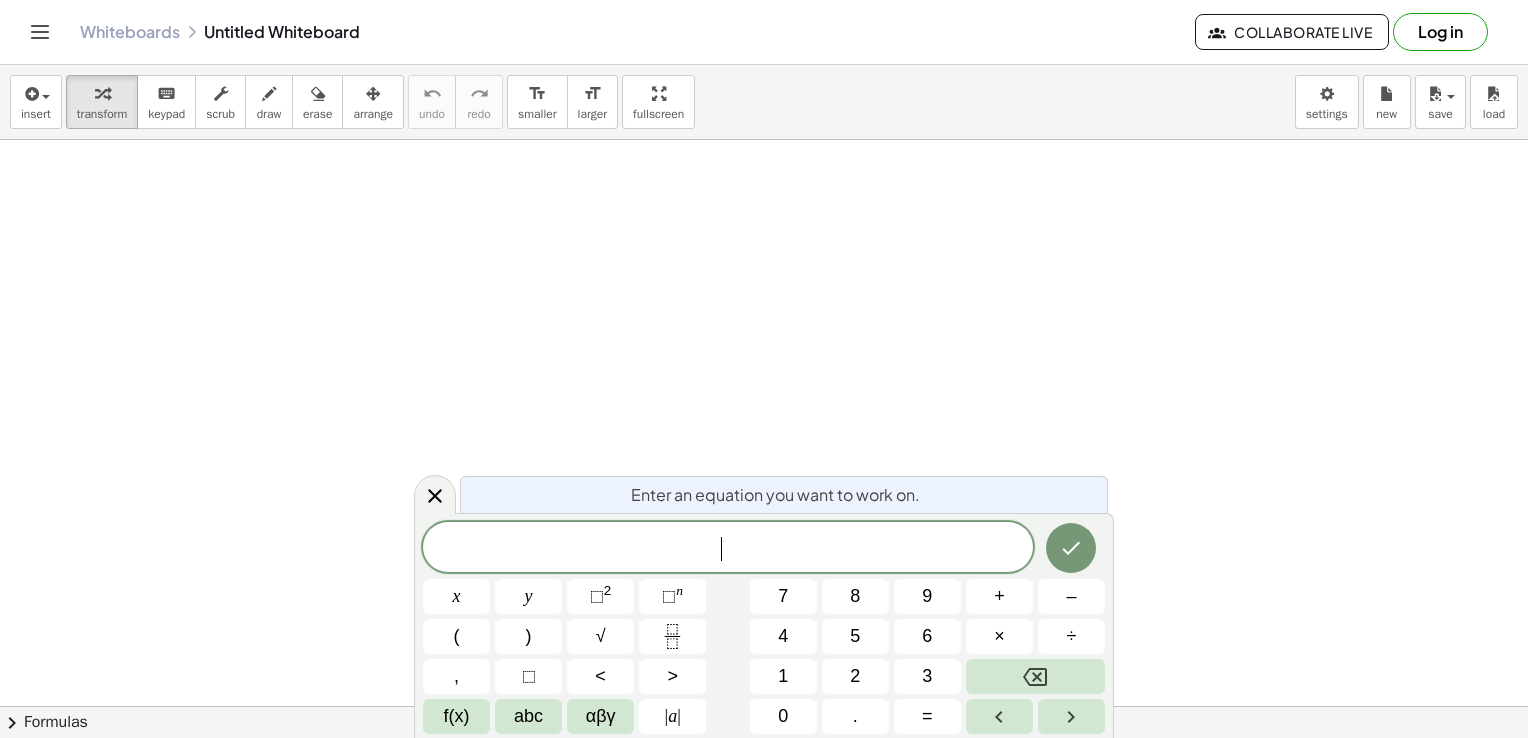 click on "​" at bounding box center [728, 549] 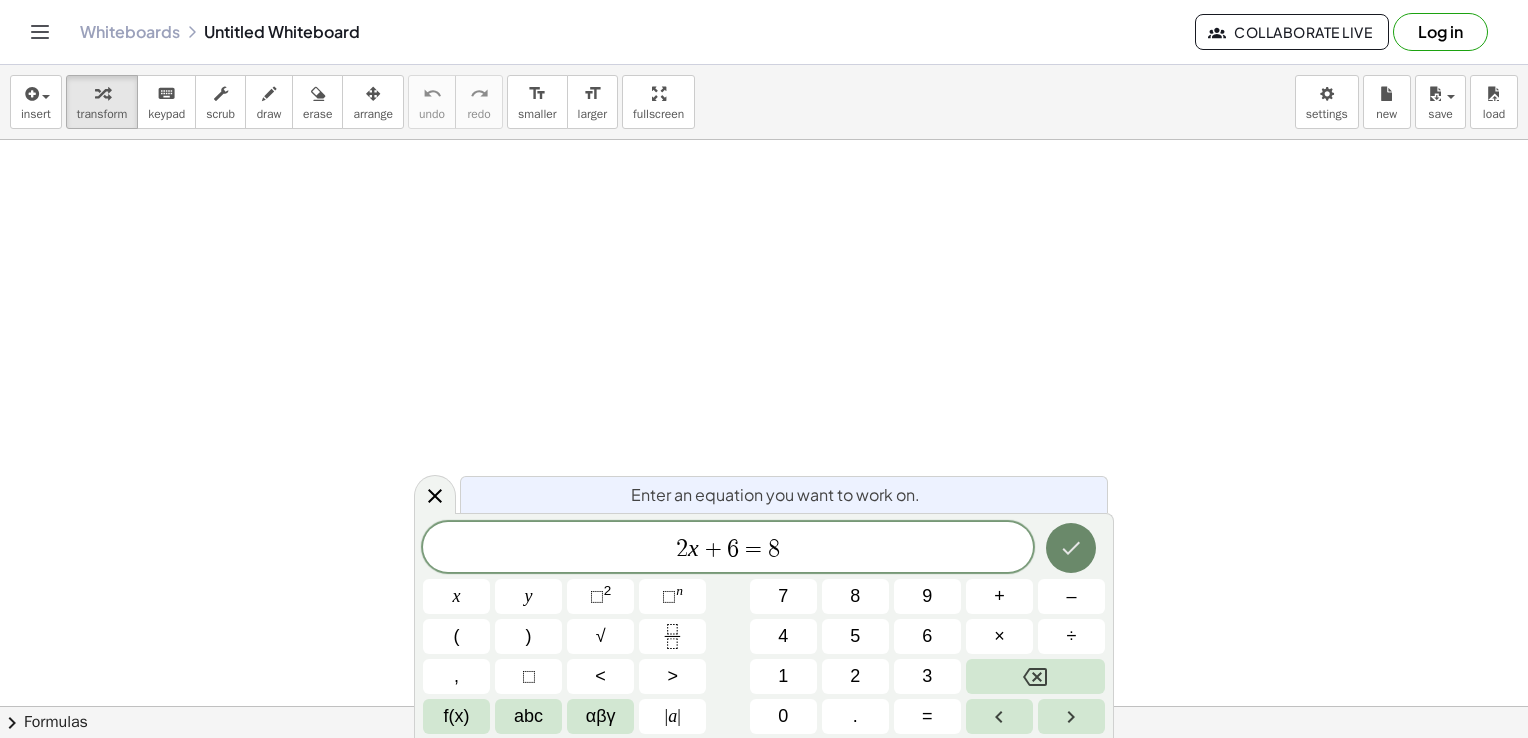 click 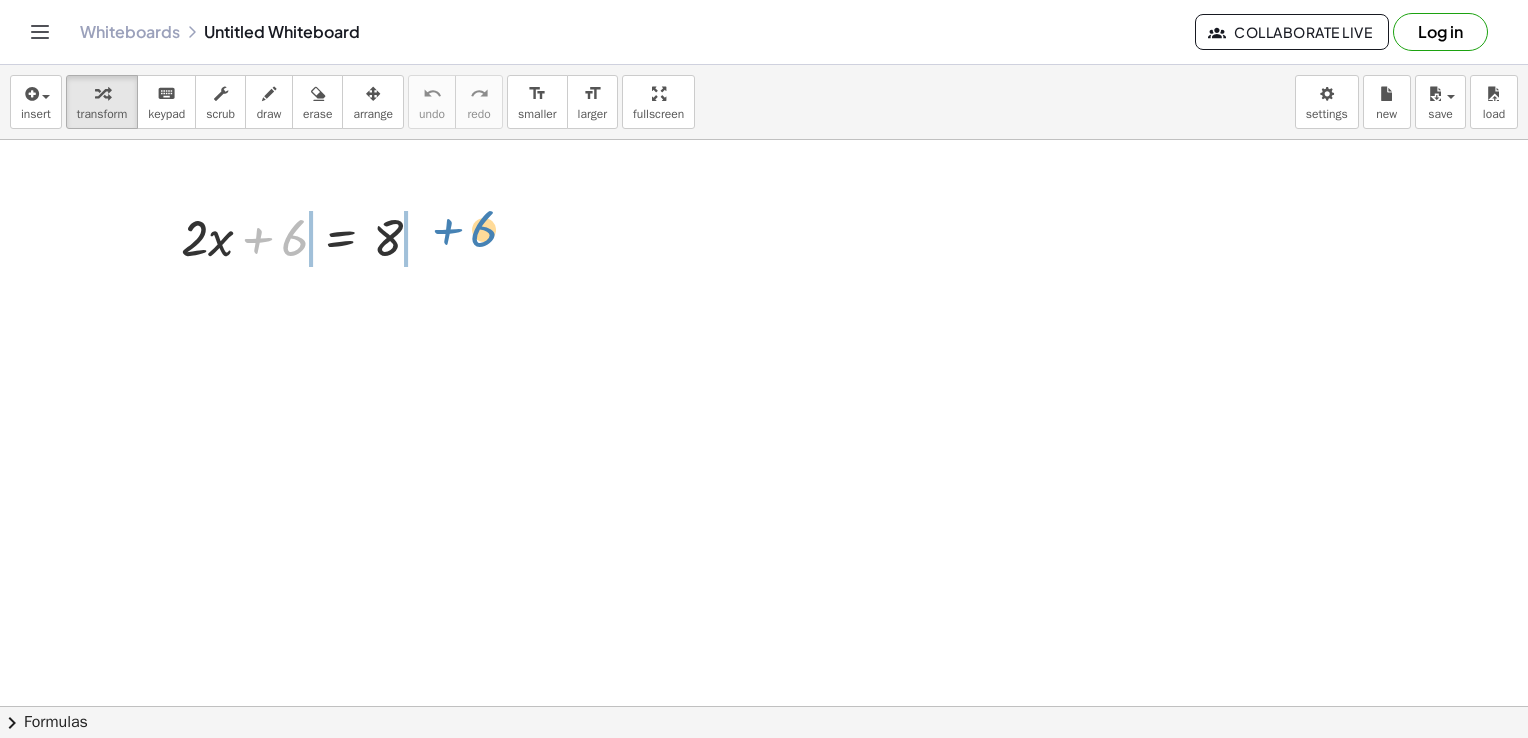 drag, startPoint x: 296, startPoint y: 238, endPoint x: 494, endPoint y: 229, distance: 198.20444 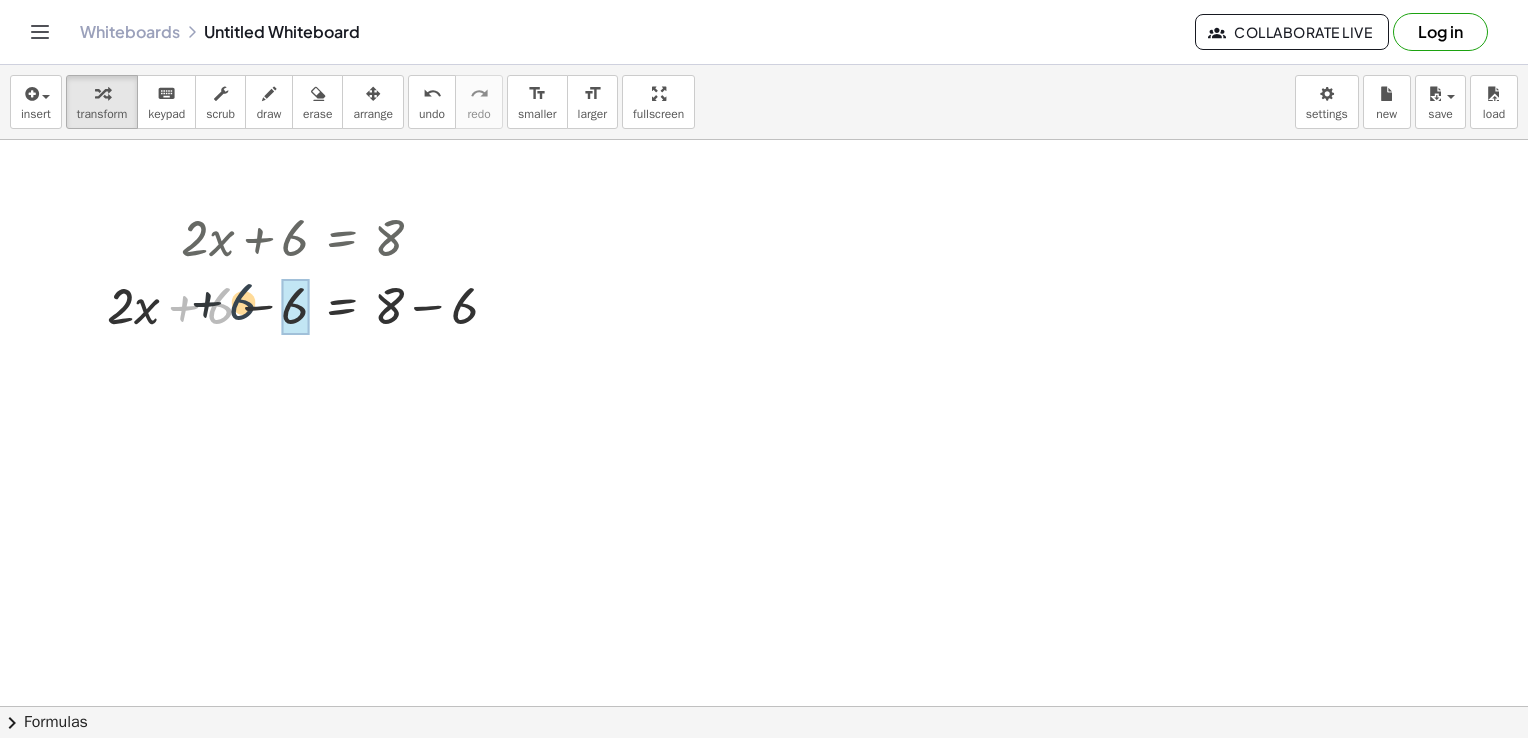 drag, startPoint x: 222, startPoint y: 318, endPoint x: 247, endPoint y: 314, distance: 25.317978 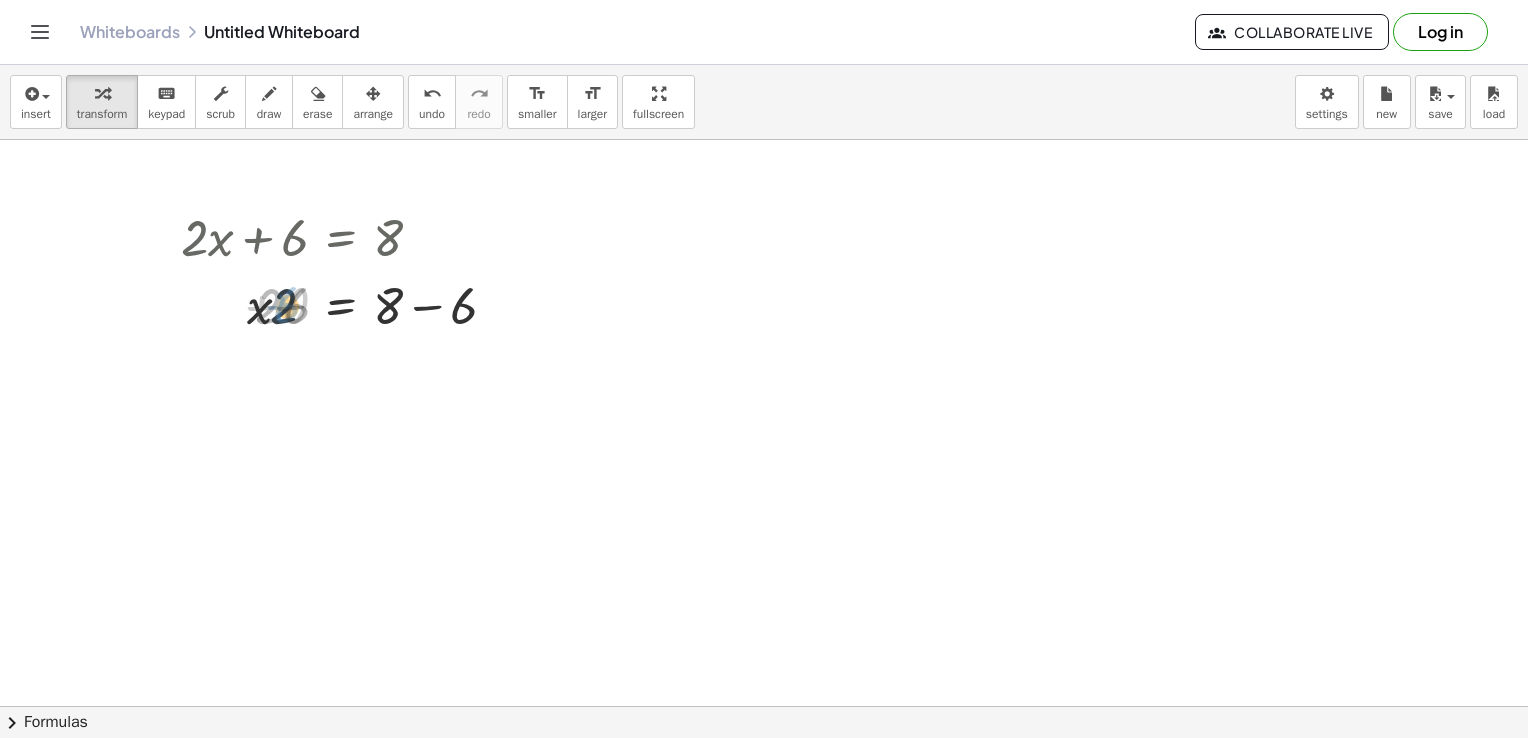 drag, startPoint x: 249, startPoint y: 314, endPoint x: 269, endPoint y: 313, distance: 20.024984 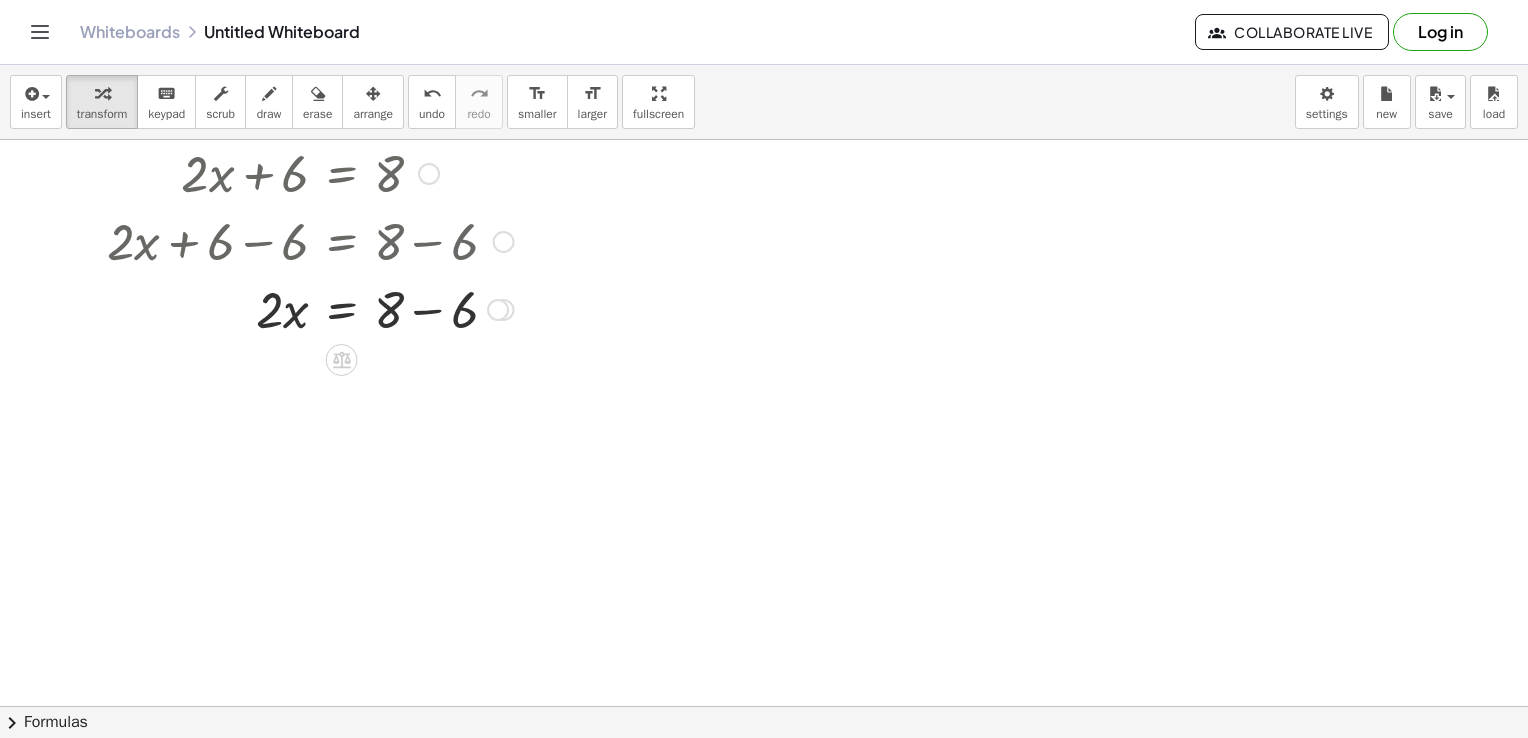 scroll, scrollTop: 300, scrollLeft: 0, axis: vertical 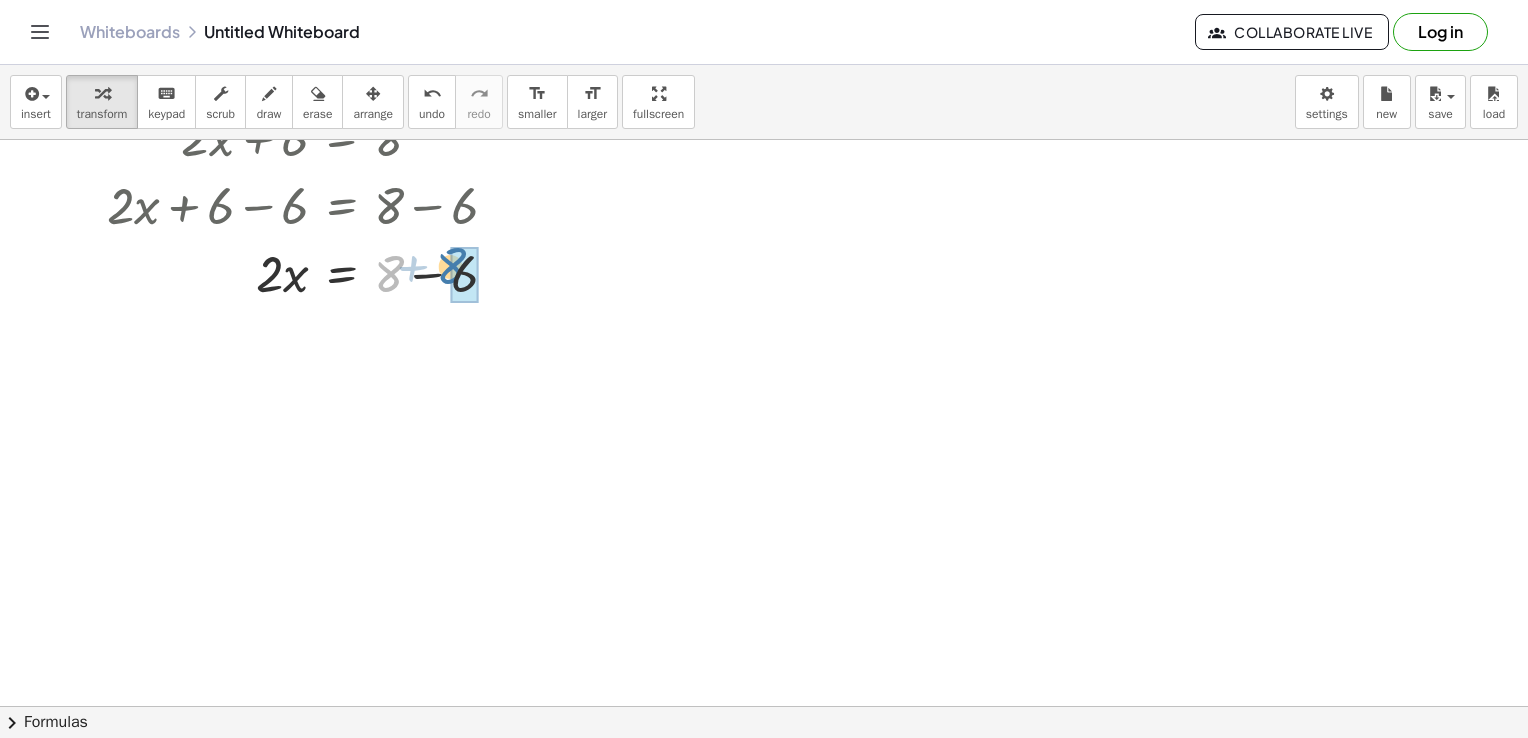 drag, startPoint x: 396, startPoint y: 278, endPoint x: 470, endPoint y: 274, distance: 74.10803 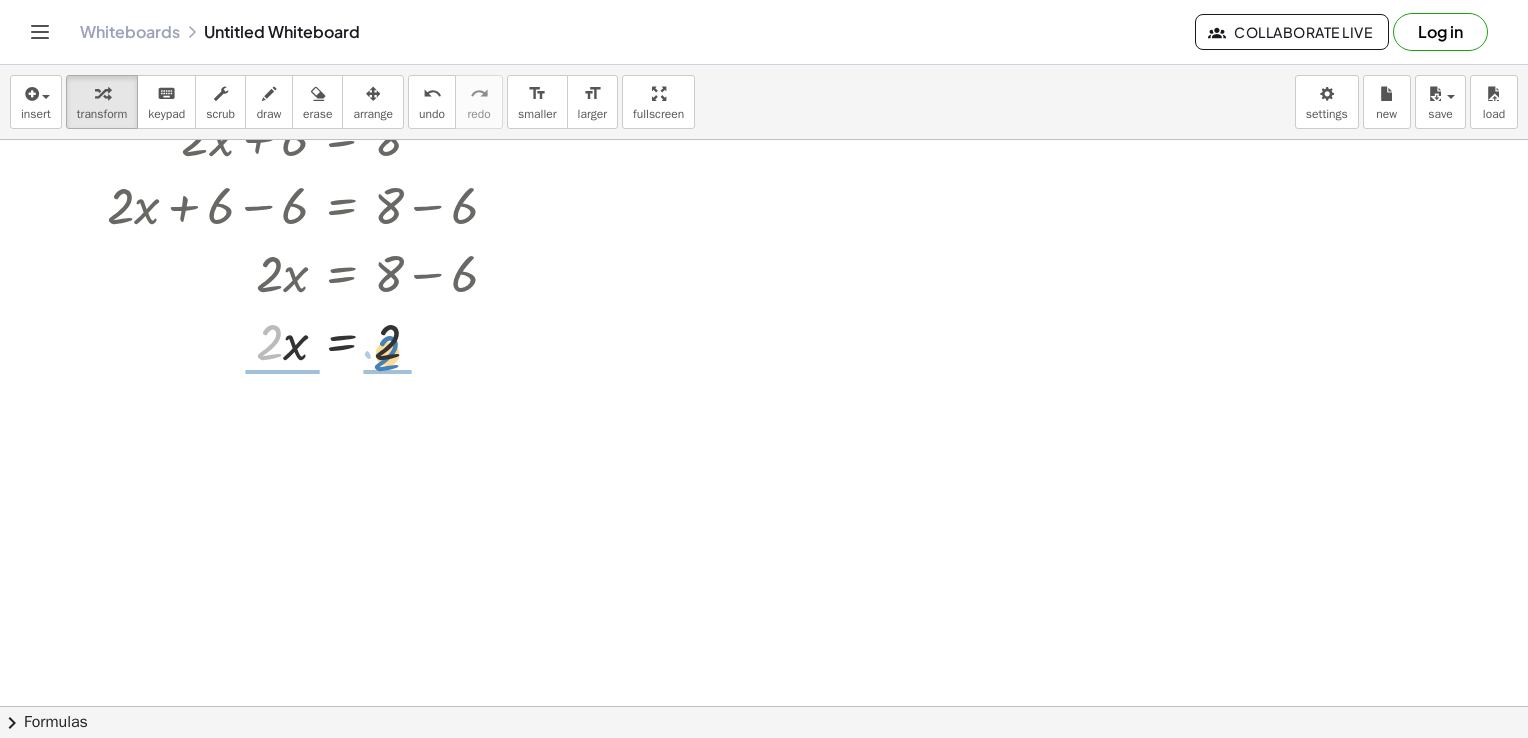 drag, startPoint x: 268, startPoint y: 358, endPoint x: 395, endPoint y: 371, distance: 127.66362 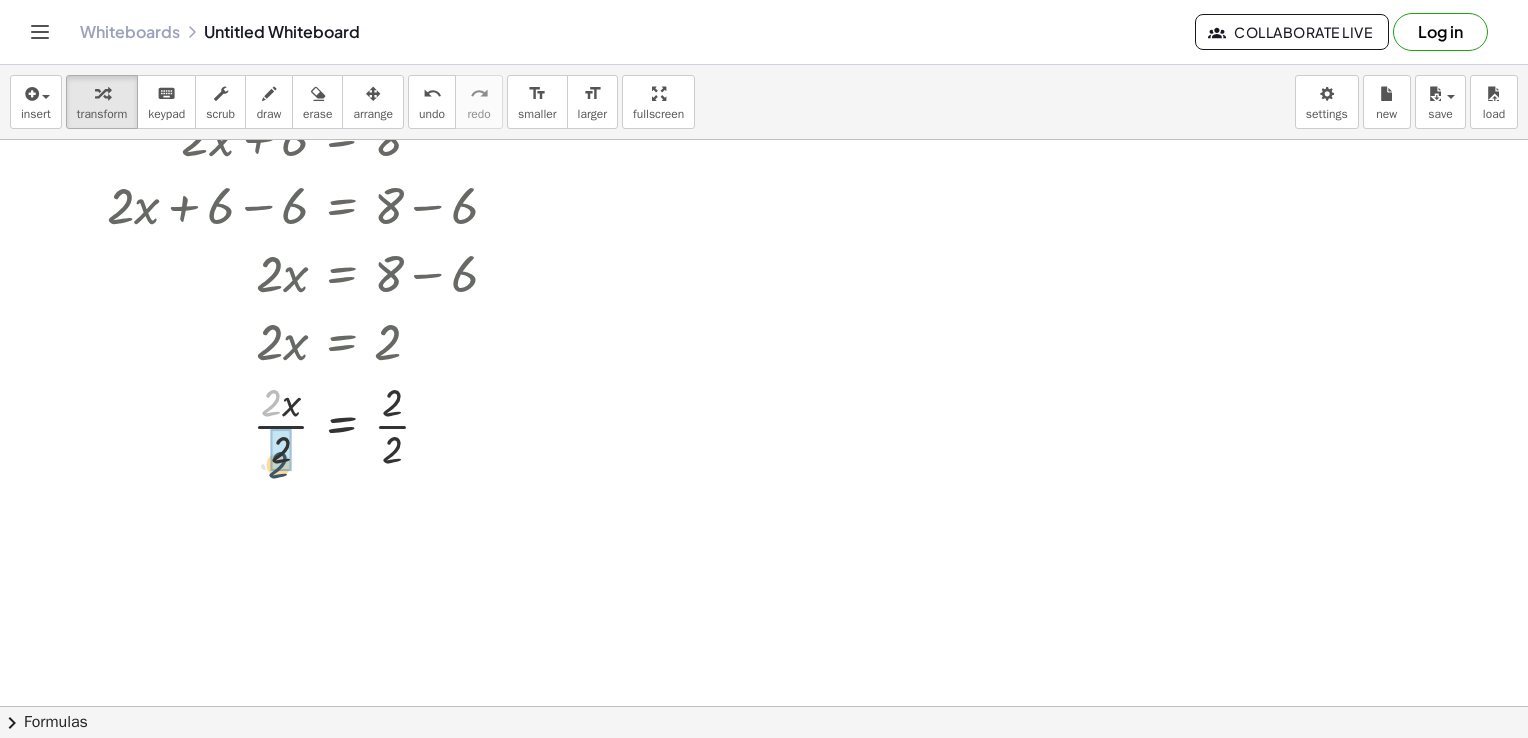 drag, startPoint x: 269, startPoint y: 408, endPoint x: 277, endPoint y: 470, distance: 62.514 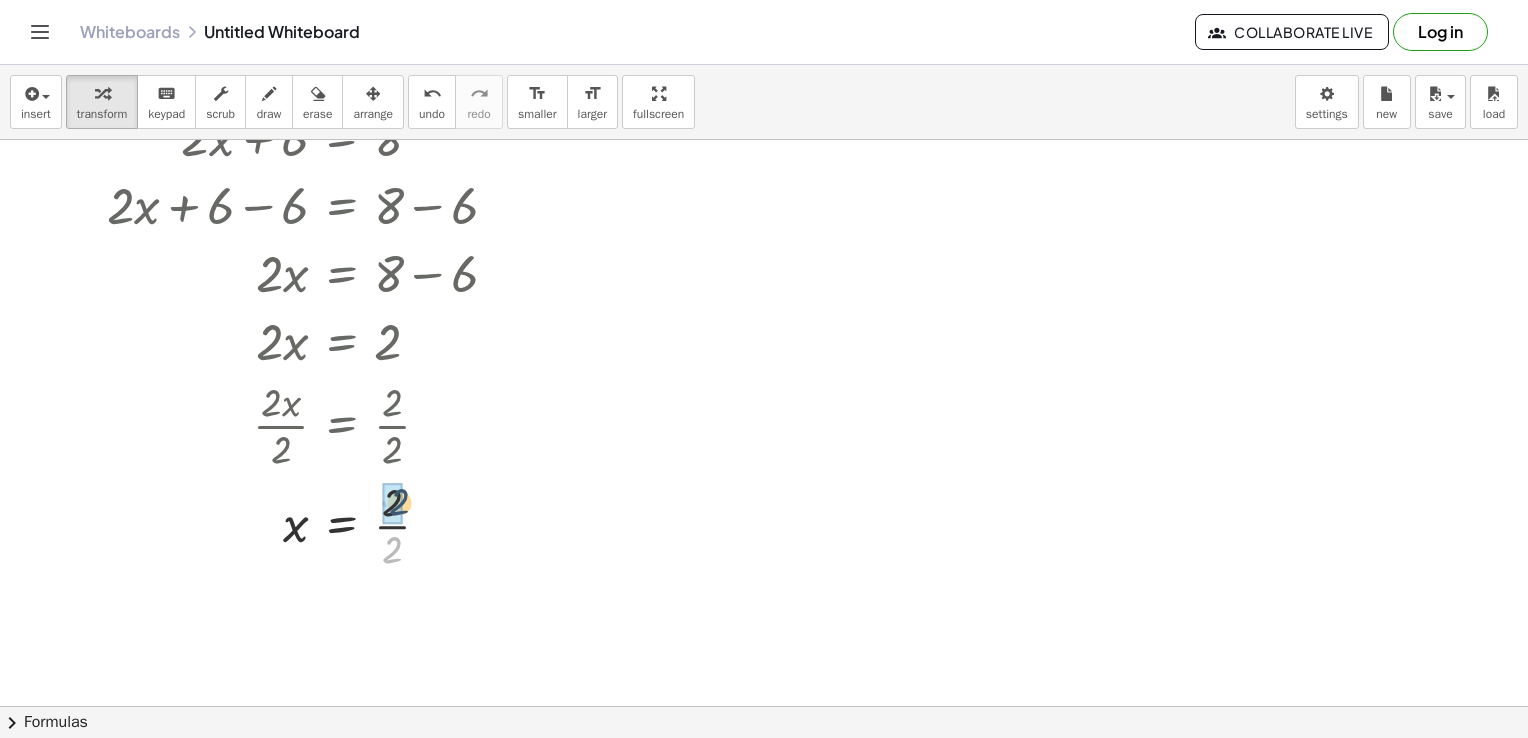 drag, startPoint x: 388, startPoint y: 552, endPoint x: 396, endPoint y: 503, distance: 49.648766 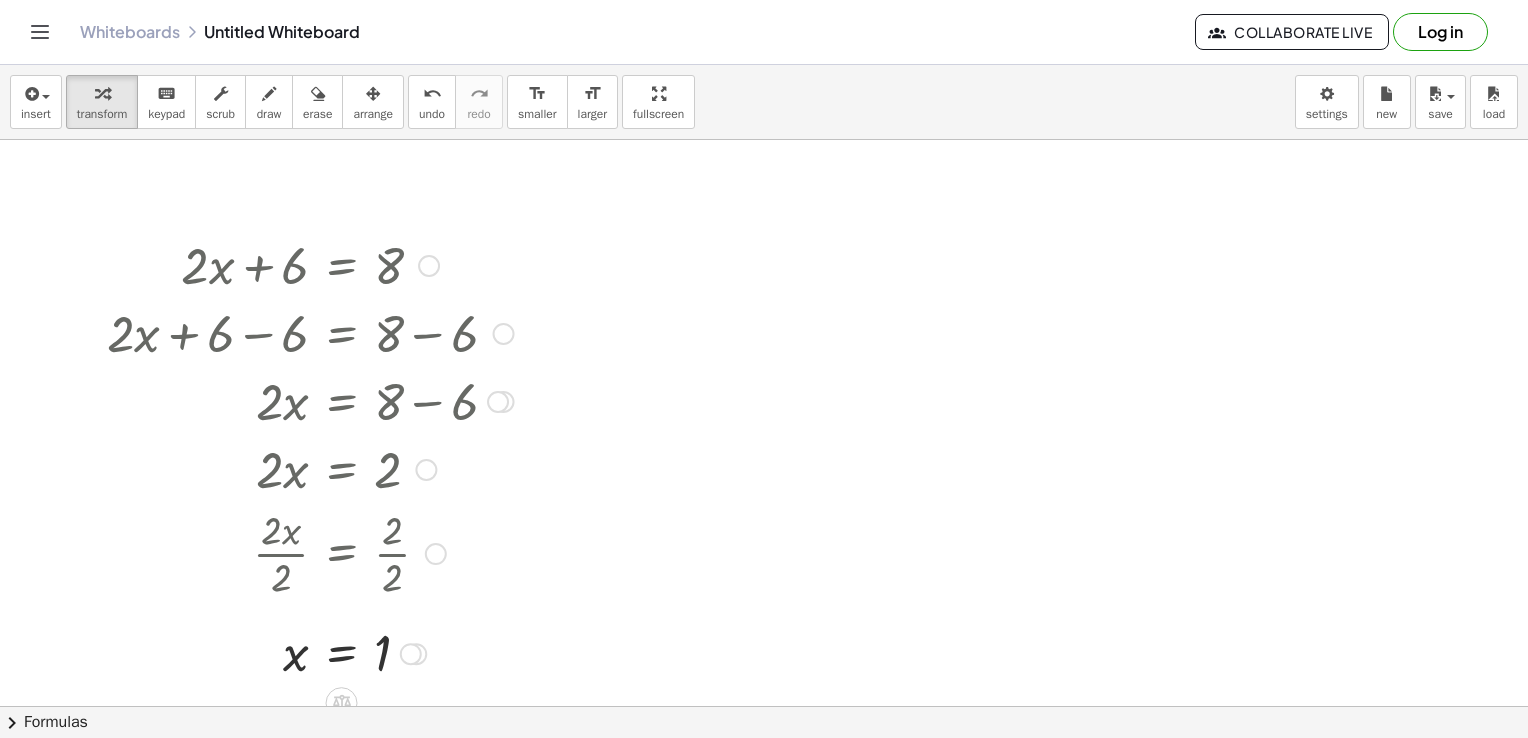 scroll, scrollTop: 200, scrollLeft: 0, axis: vertical 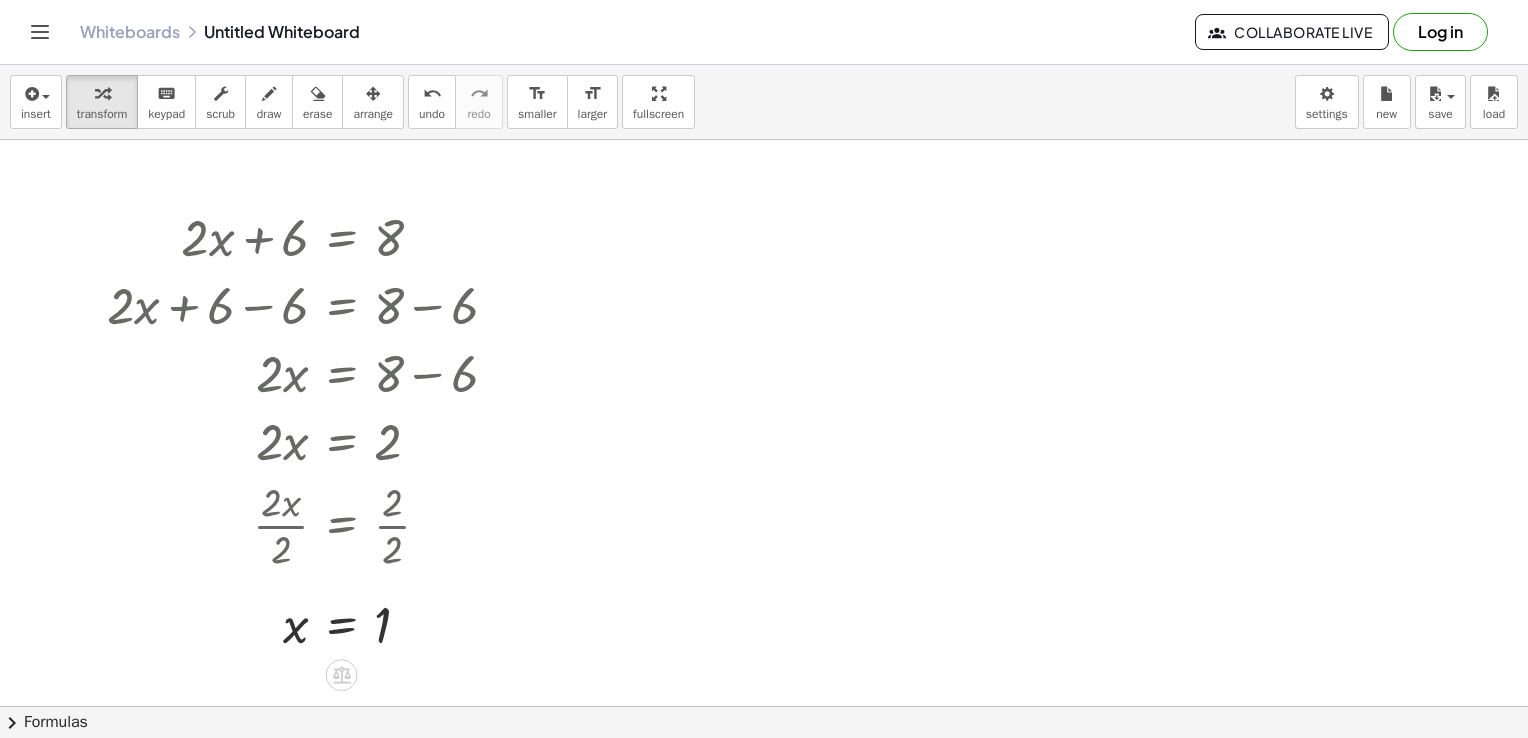 click at bounding box center (764, 572) 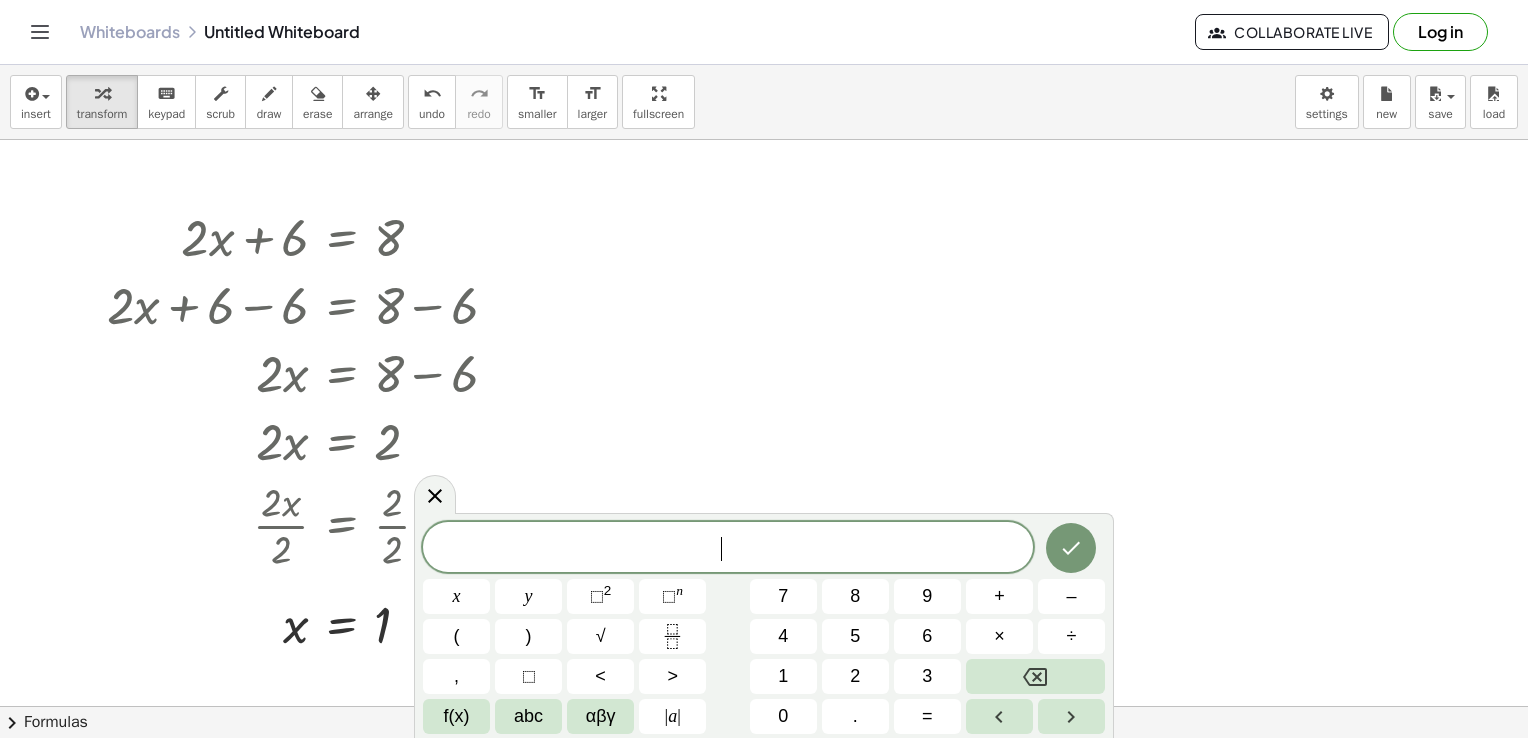 click at bounding box center [764, 572] 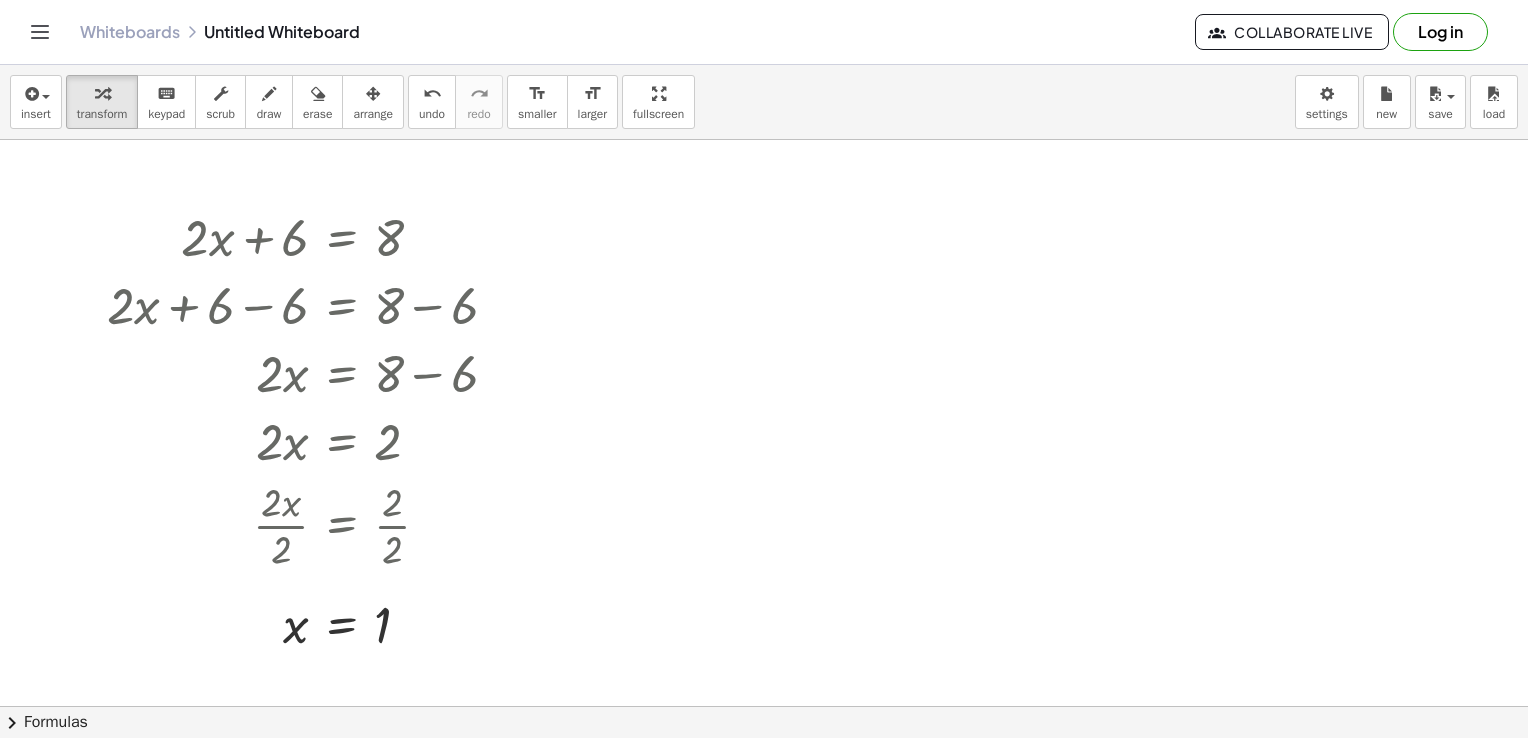 click at bounding box center (764, 572) 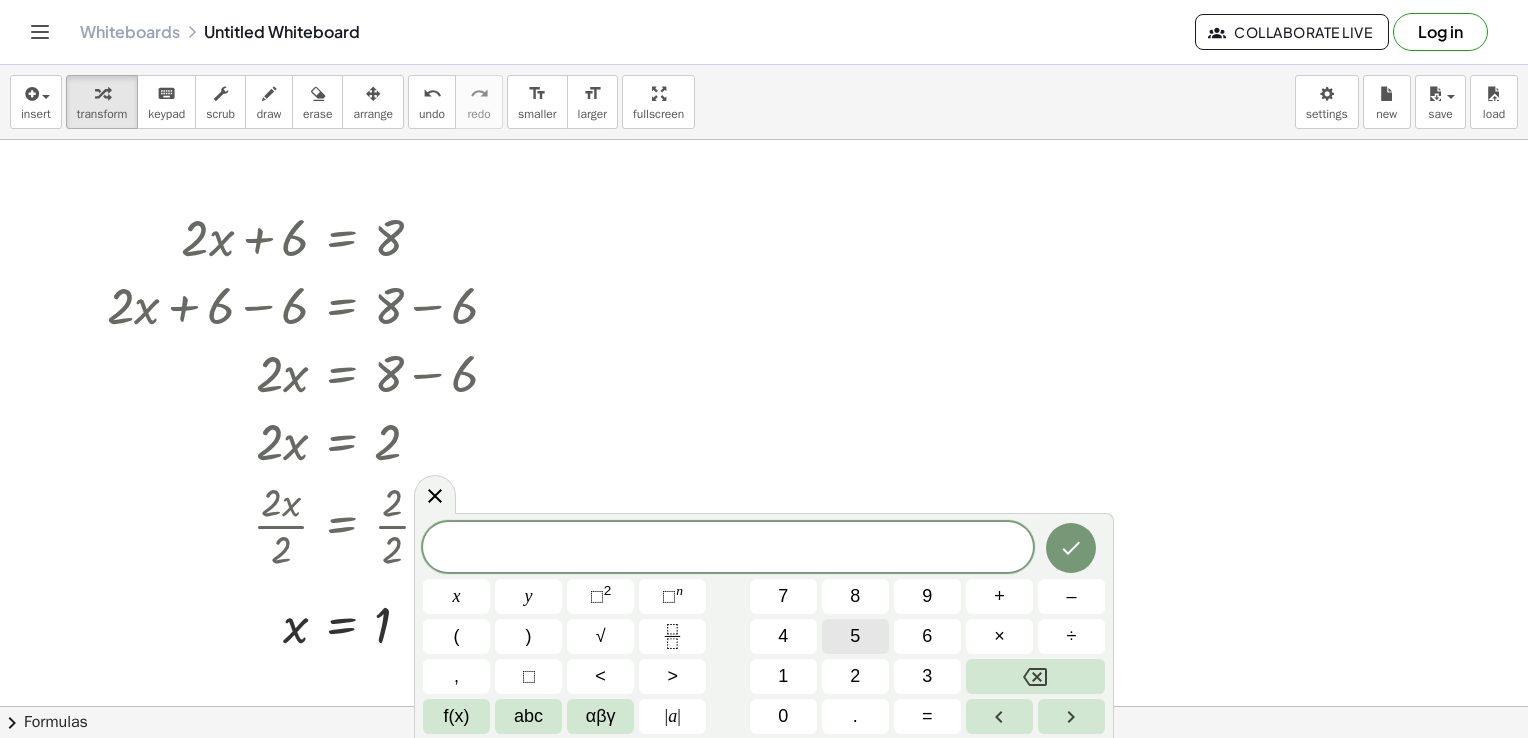 click on "5" at bounding box center (855, 636) 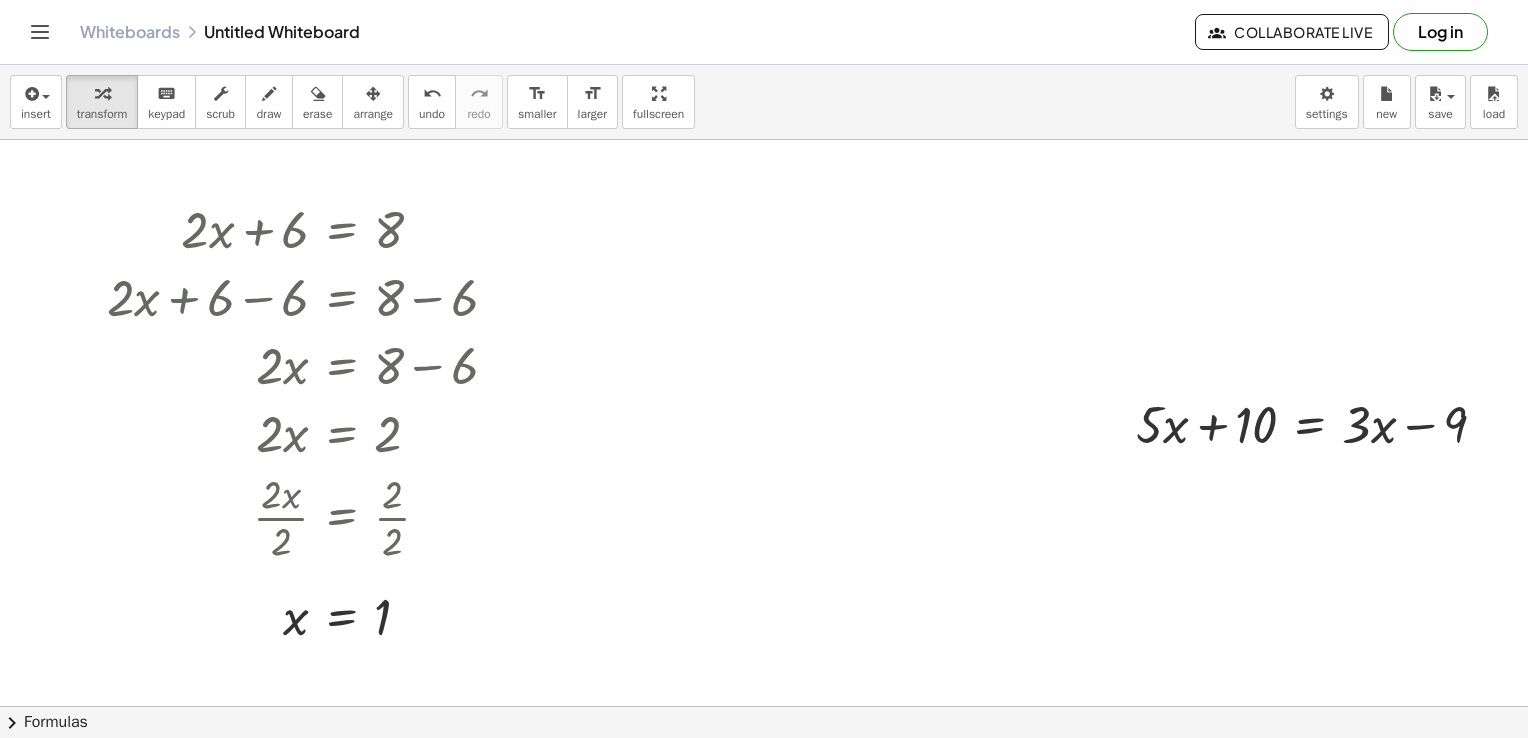 scroll, scrollTop: 100, scrollLeft: 0, axis: vertical 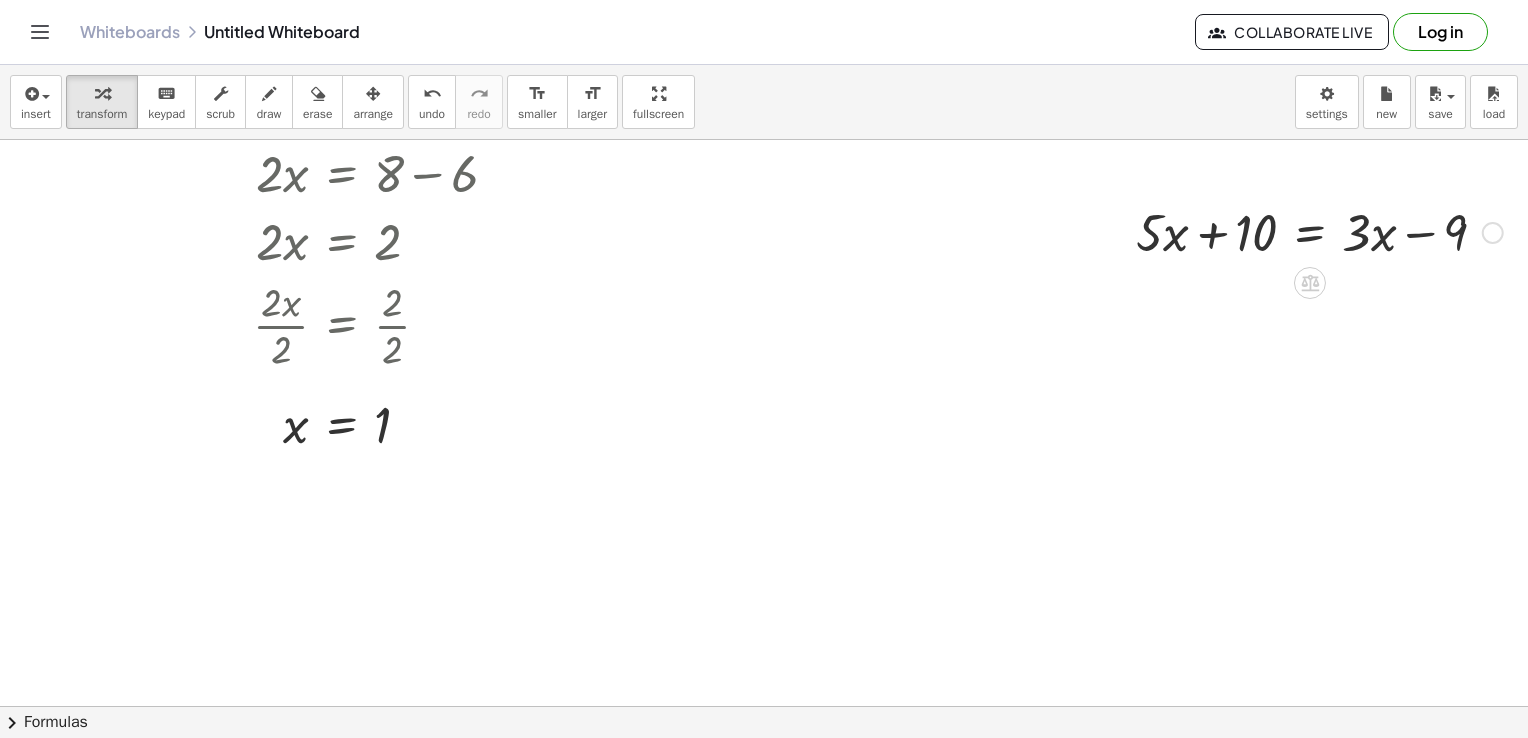 click at bounding box center [1319, 231] 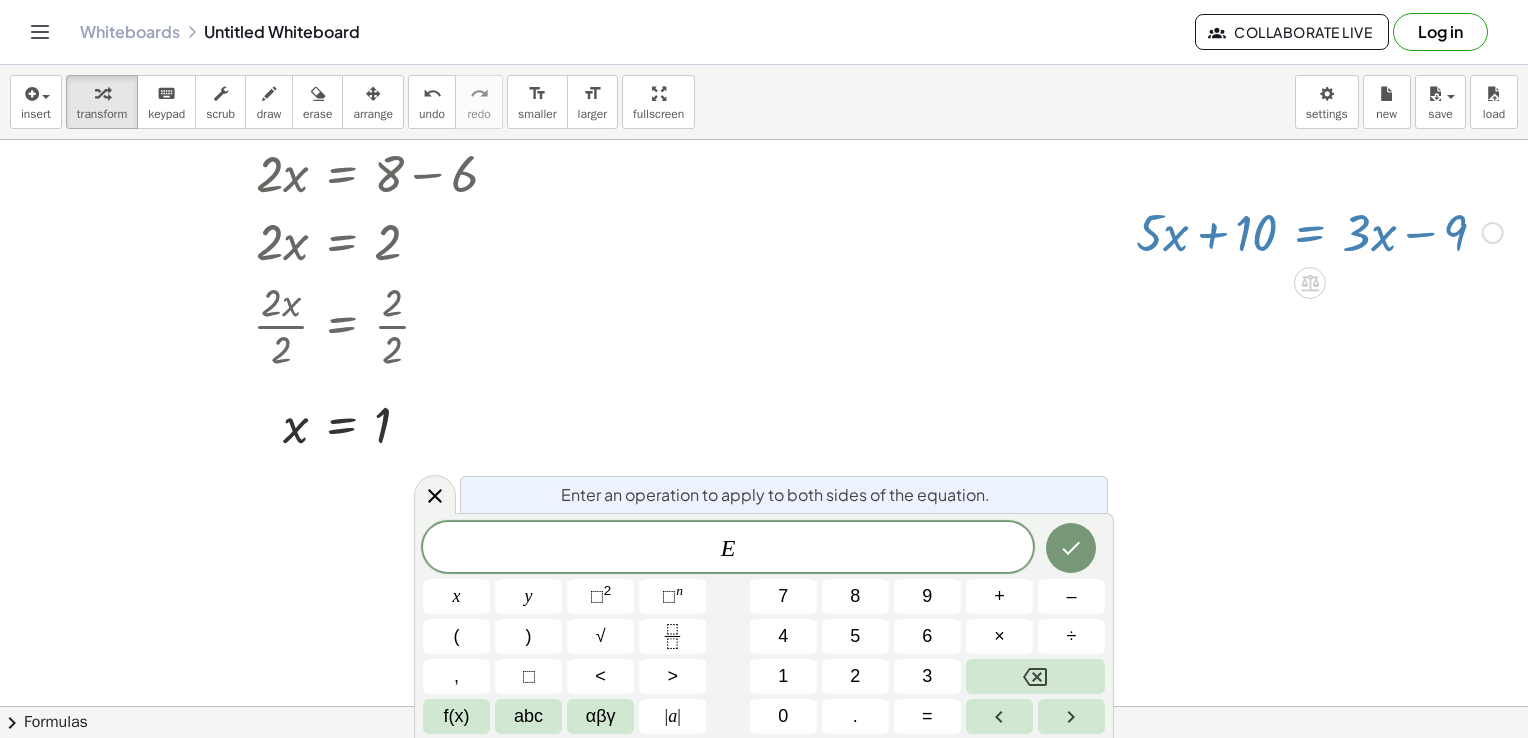 click at bounding box center [764, 372] 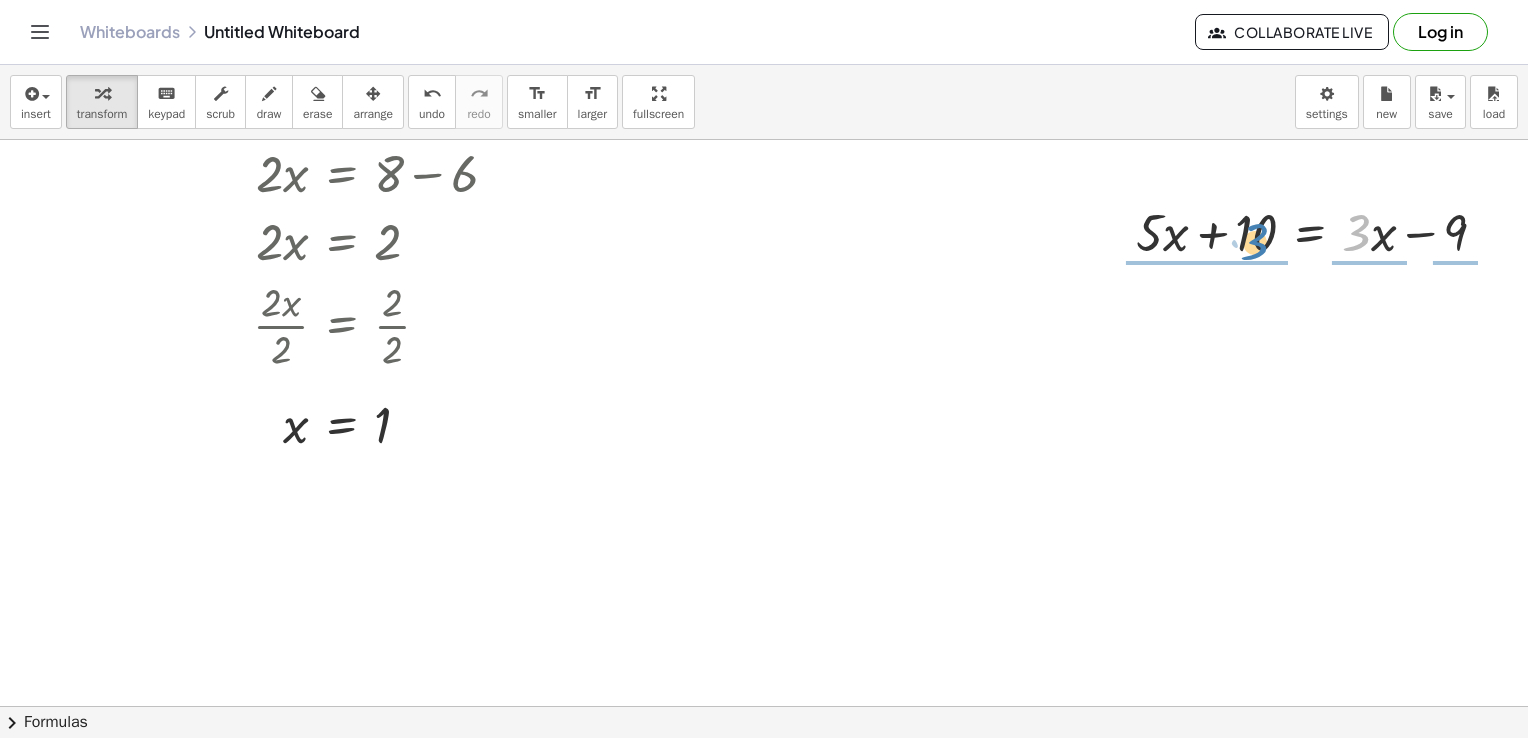 drag, startPoint x: 1338, startPoint y: 236, endPoint x: 1236, endPoint y: 245, distance: 102.396286 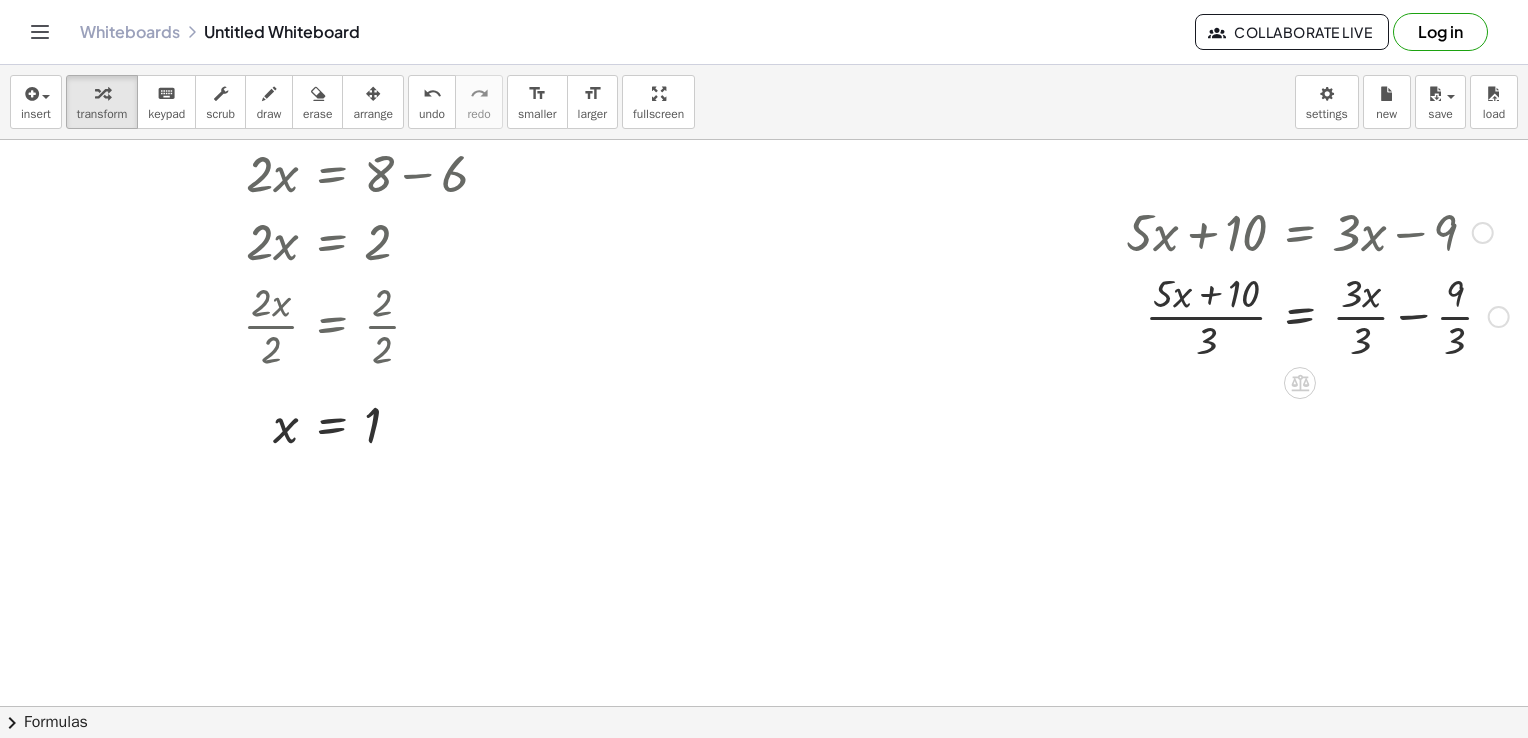 click at bounding box center (1483, 233) 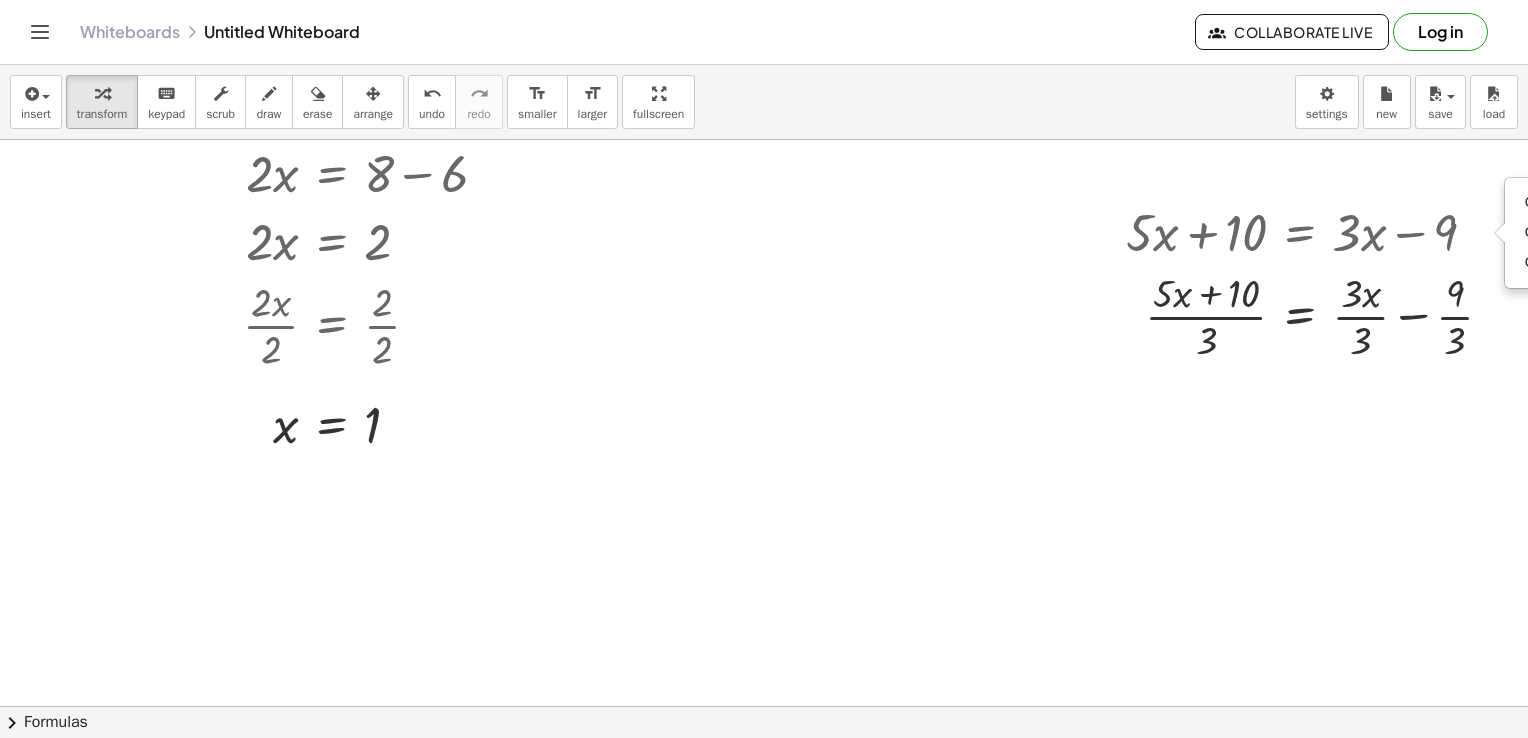 drag, startPoint x: 1316, startPoint y: 689, endPoint x: 1334, endPoint y: 690, distance: 18.027756 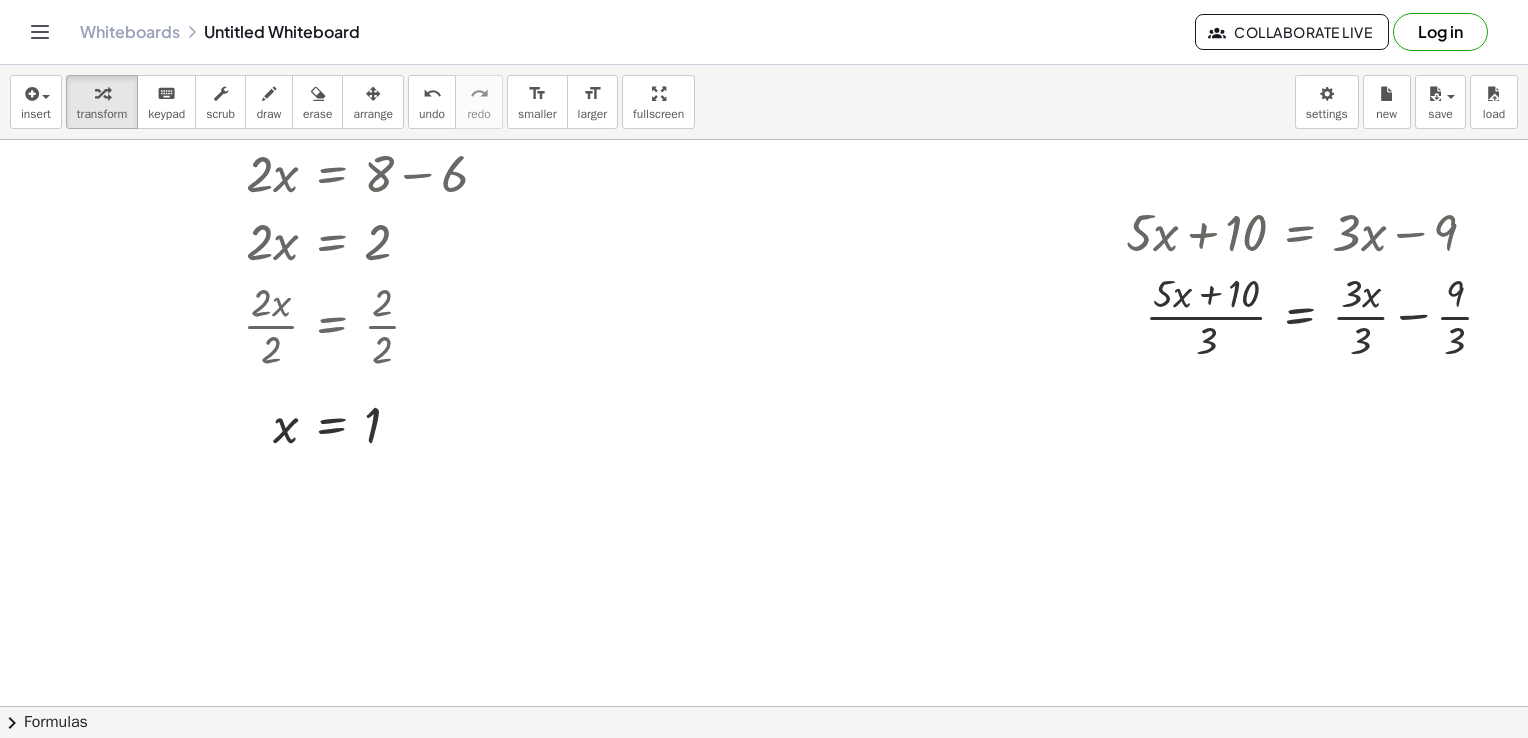 scroll, scrollTop: 400, scrollLeft: 26, axis: both 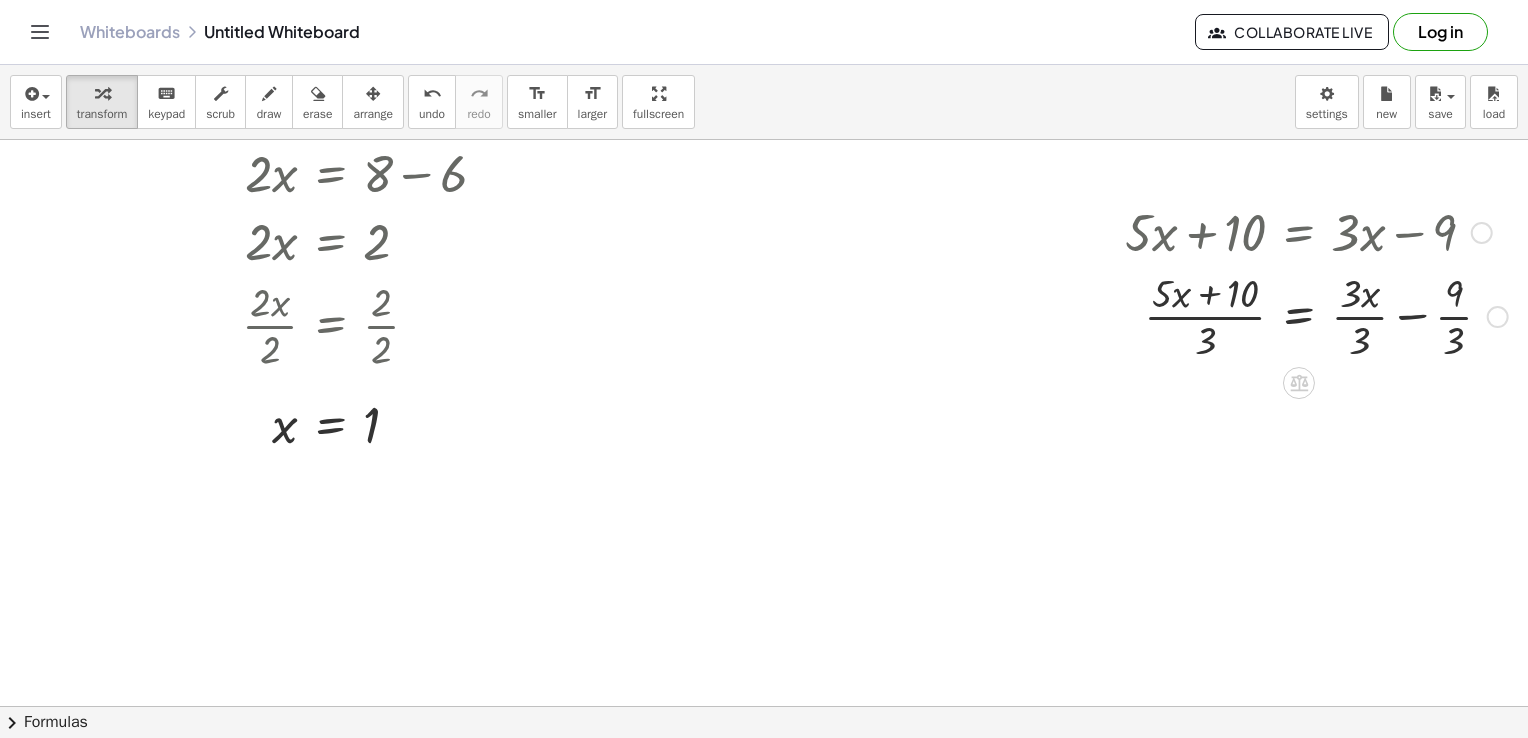 click on "Go back to this line Copy line as LaTeX Copy derivation as LaTeX" at bounding box center [1482, 233] 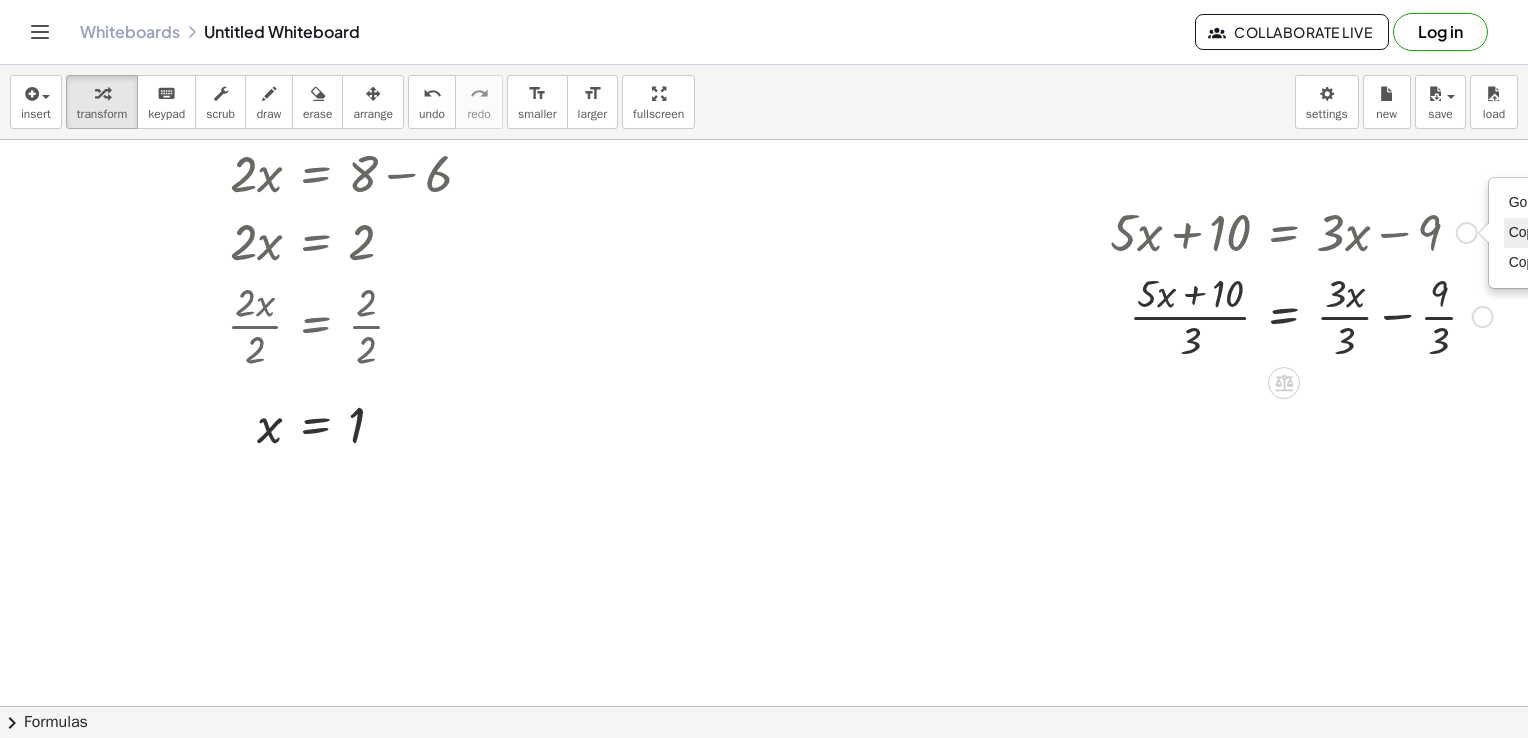 click on "Copy line as LaTeX" at bounding box center [1569, 232] 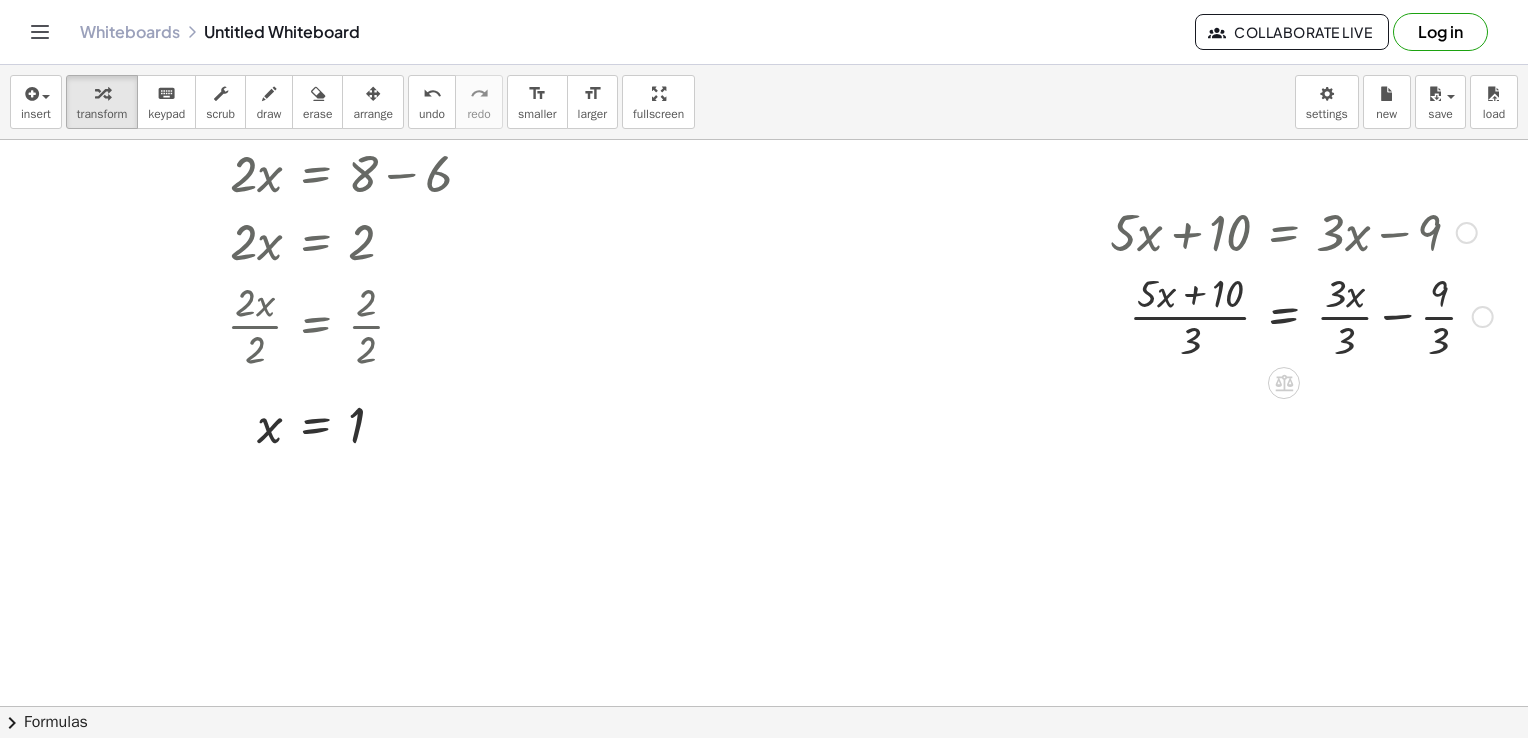 click at bounding box center [1301, 315] 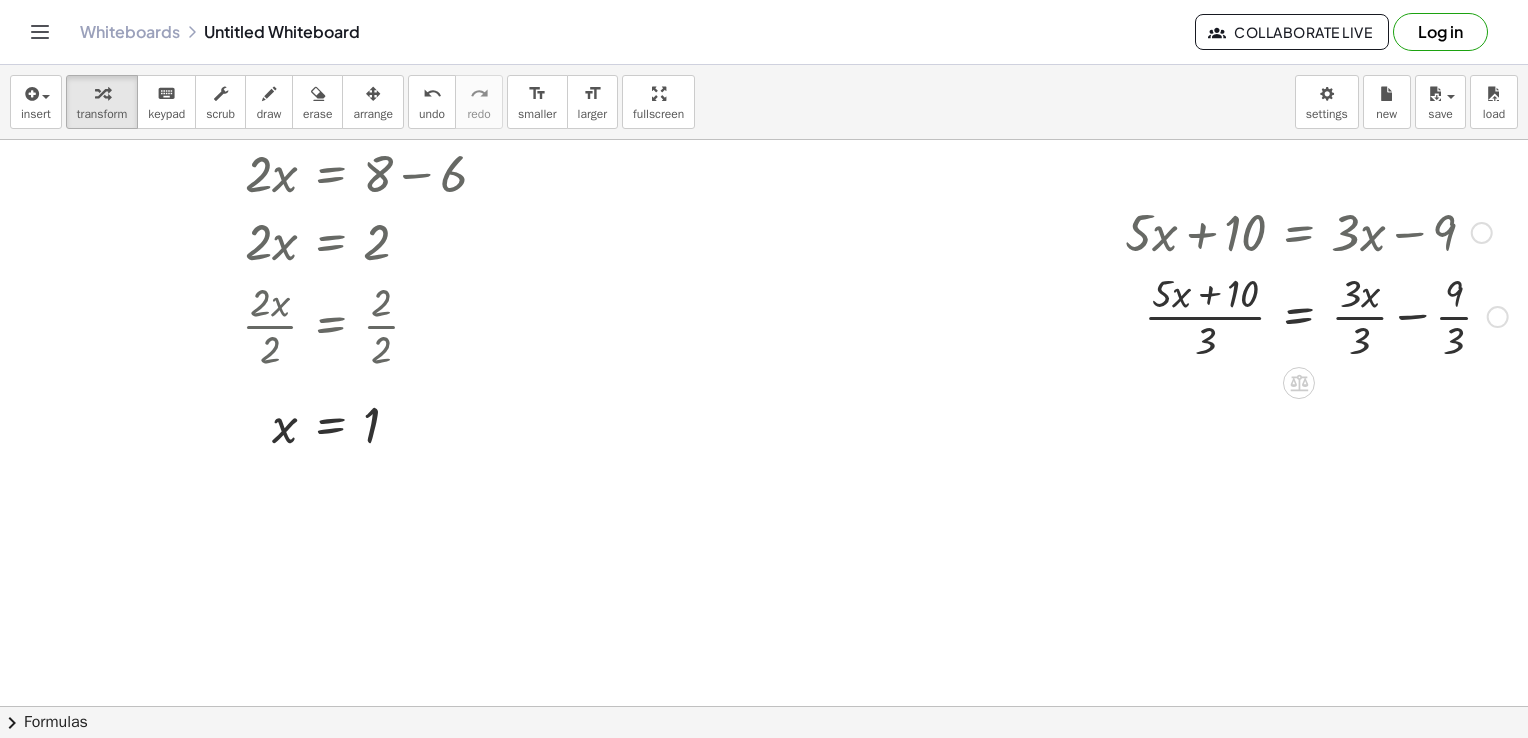click on "Copied done" at bounding box center [1482, 233] 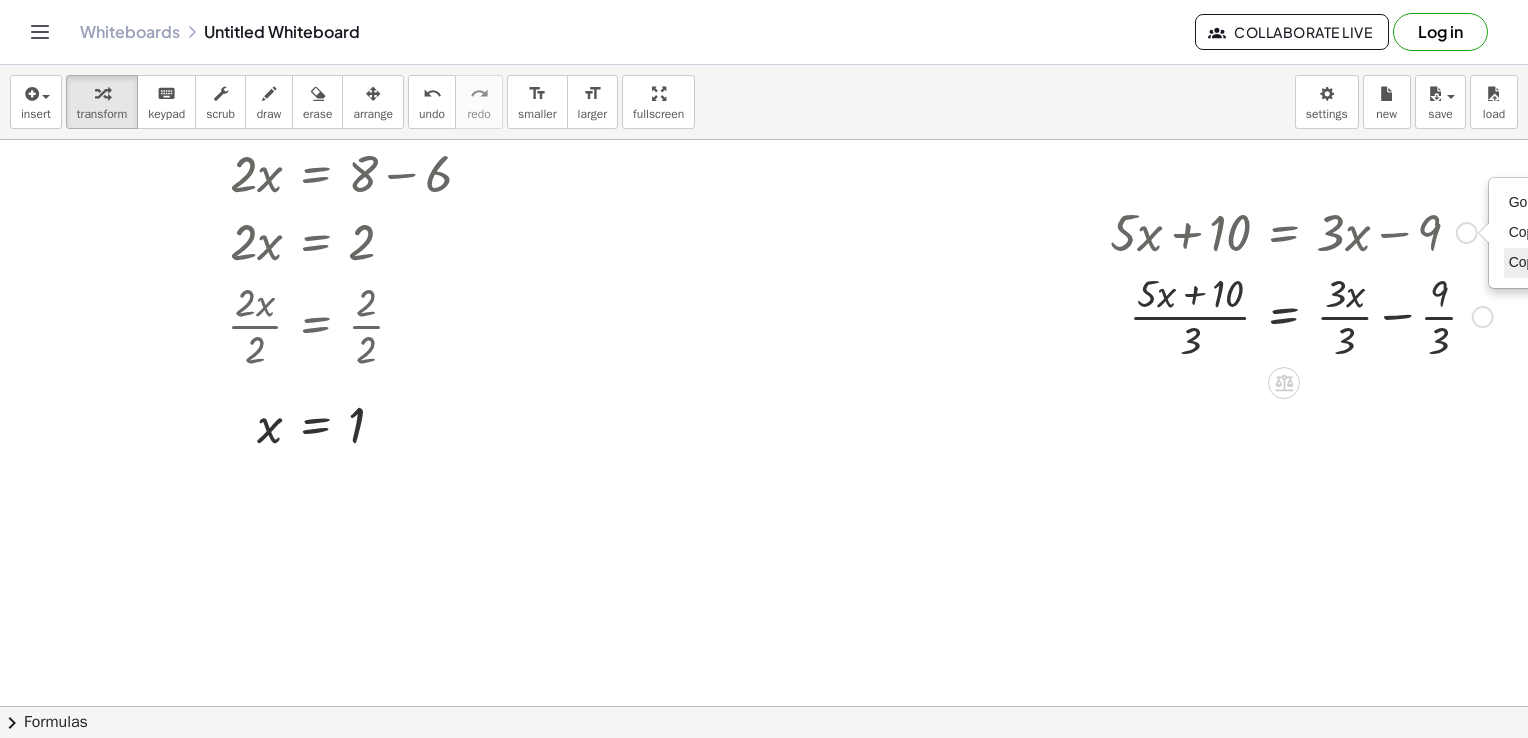 click on "Copy derivation as LaTeX" at bounding box center [1589, 262] 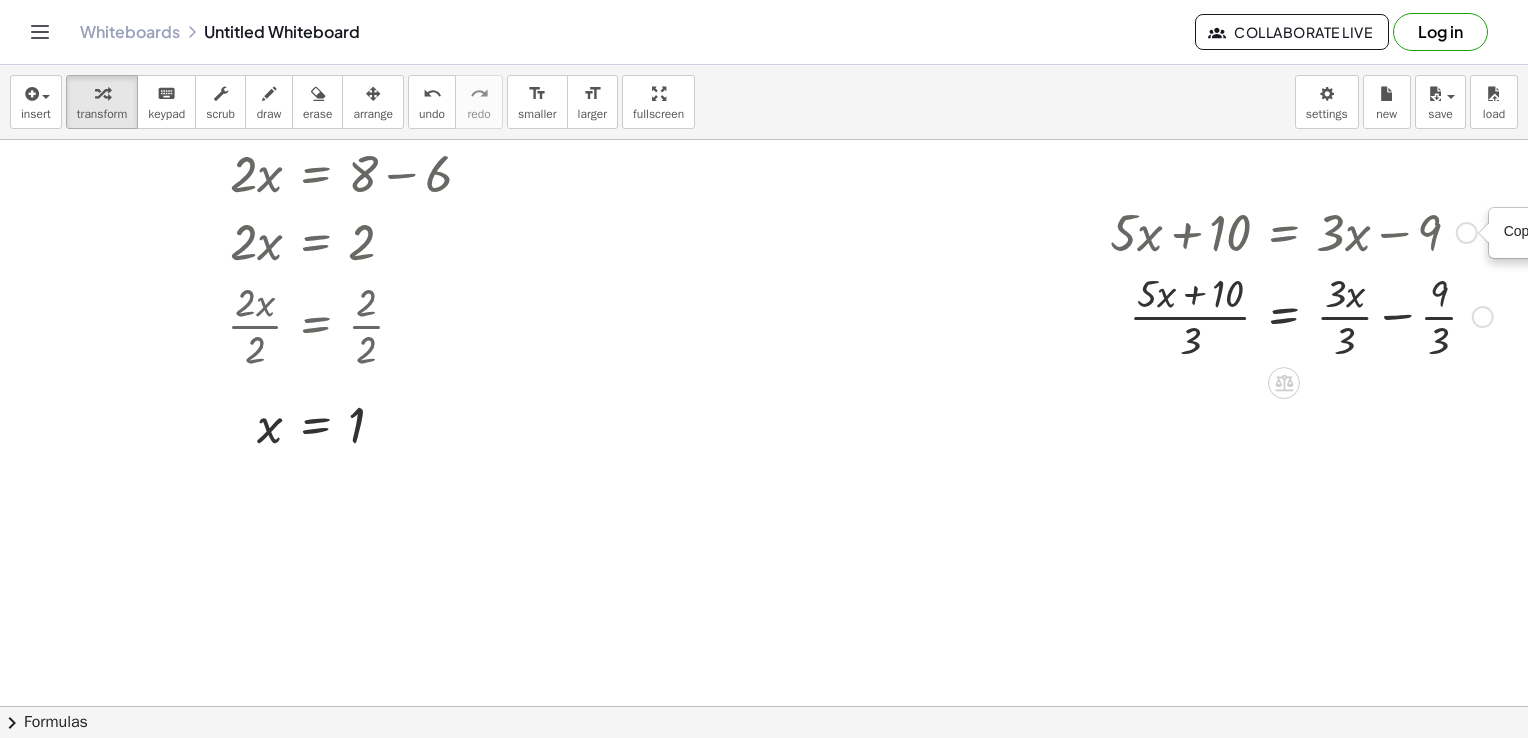 click on "Copied done" at bounding box center (1467, 233) 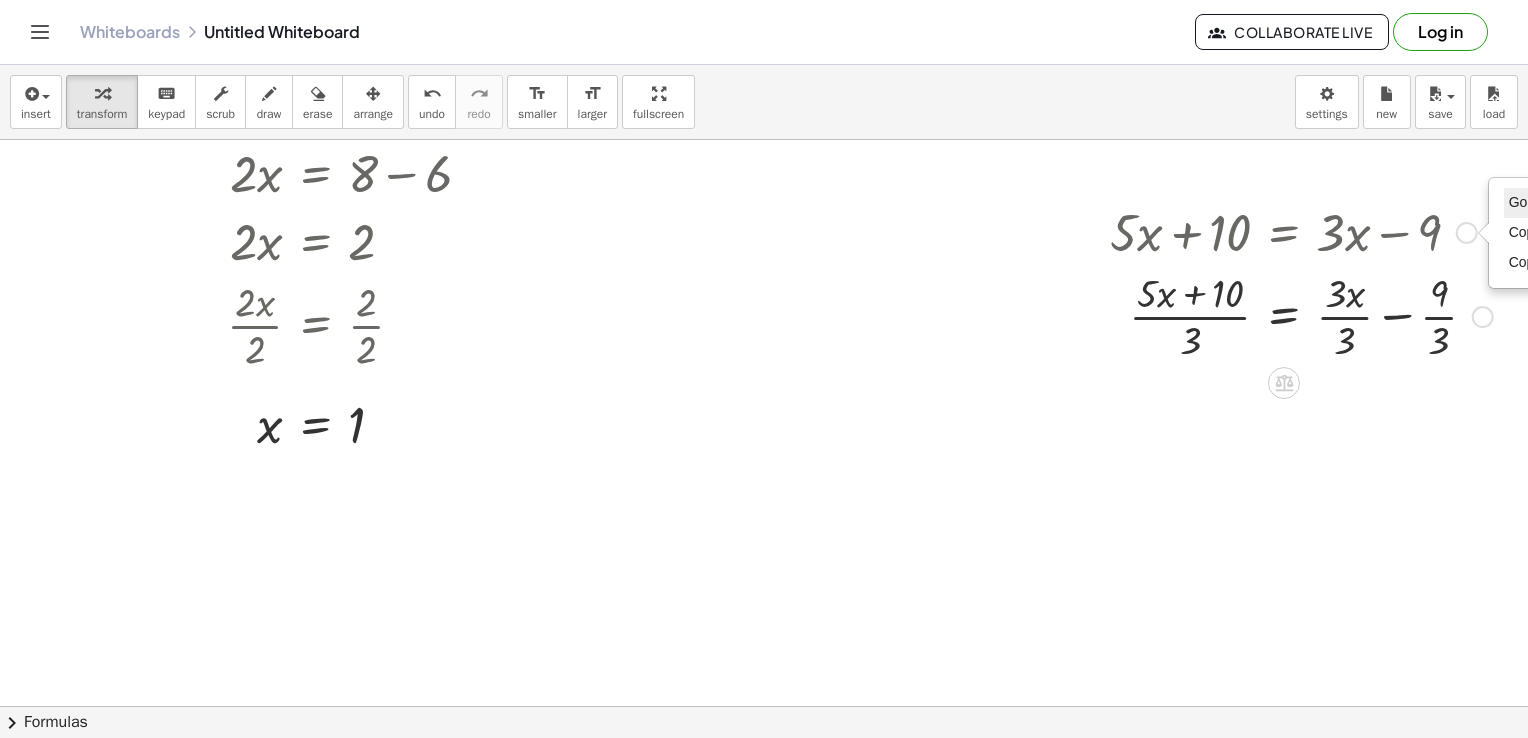 click on "Go back to this line" at bounding box center (1568, 202) 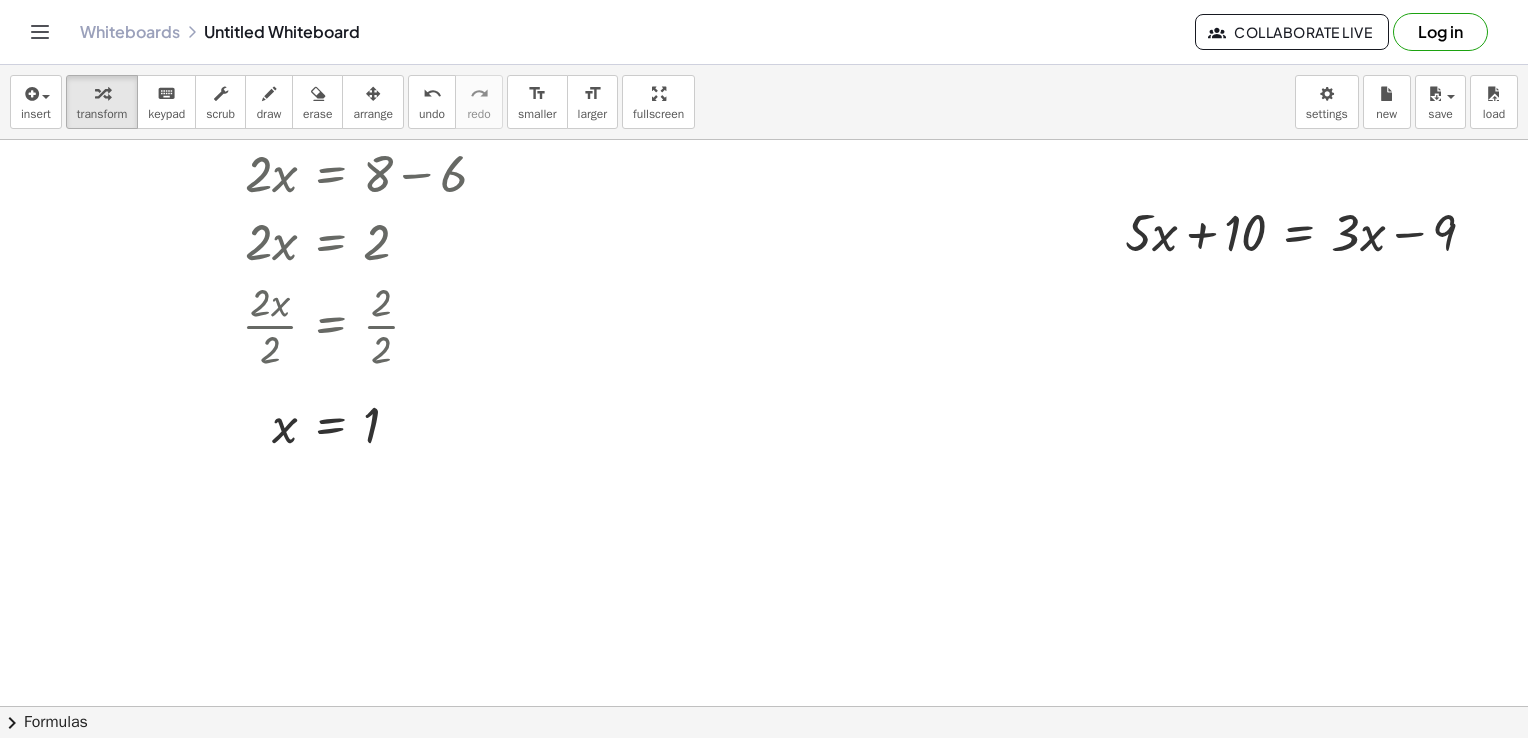 click at bounding box center [758, 372] 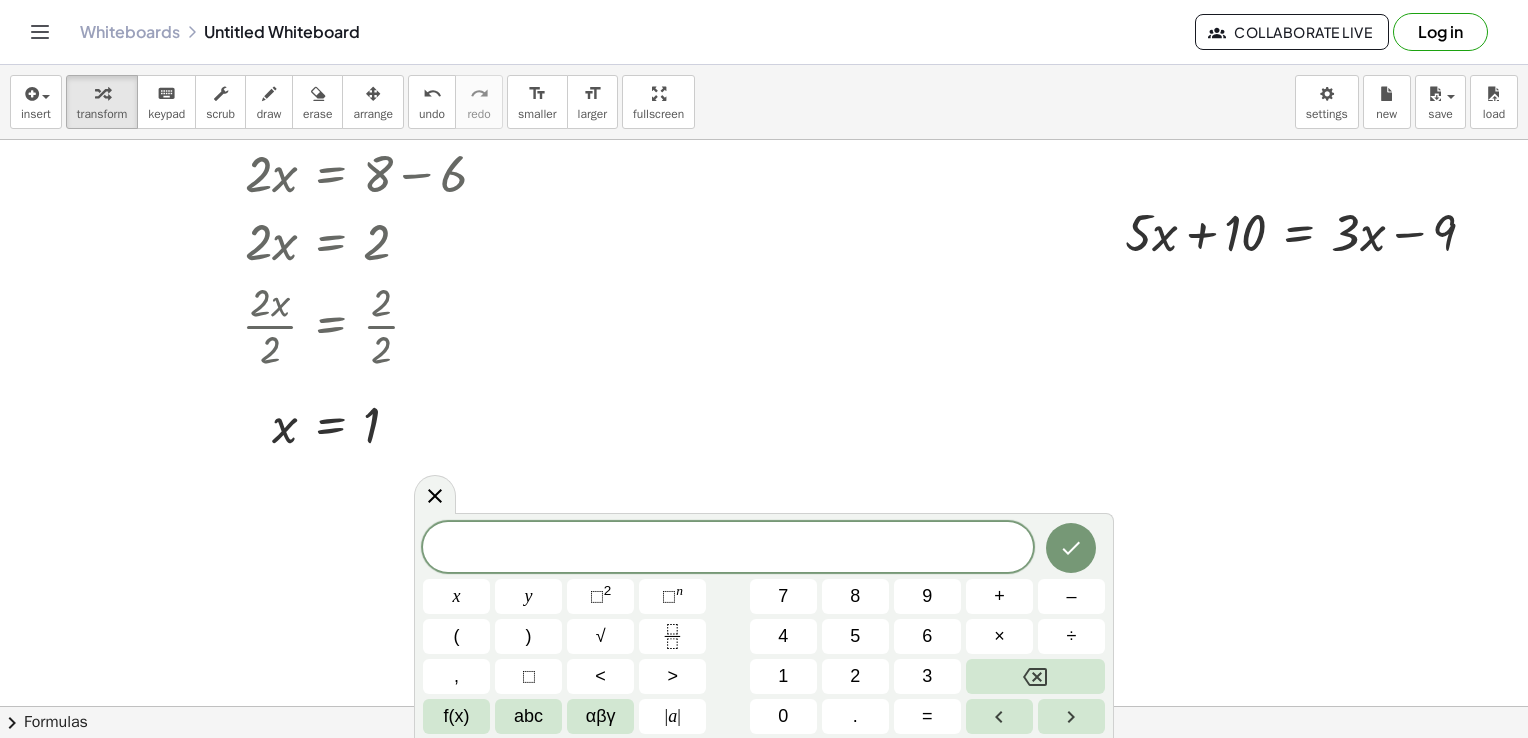 click at bounding box center (758, 372) 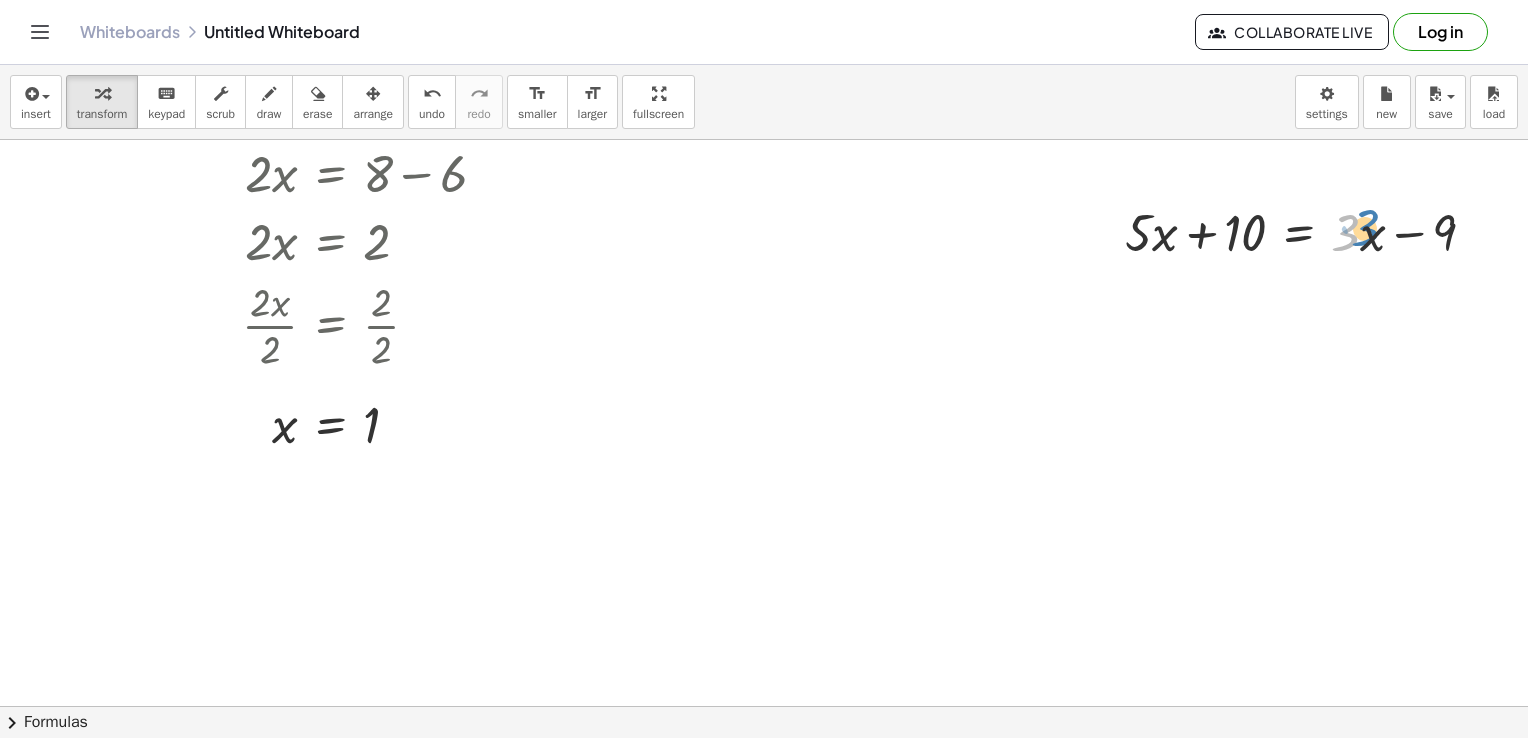 drag, startPoint x: 1335, startPoint y: 246, endPoint x: 1358, endPoint y: 240, distance: 23.769728 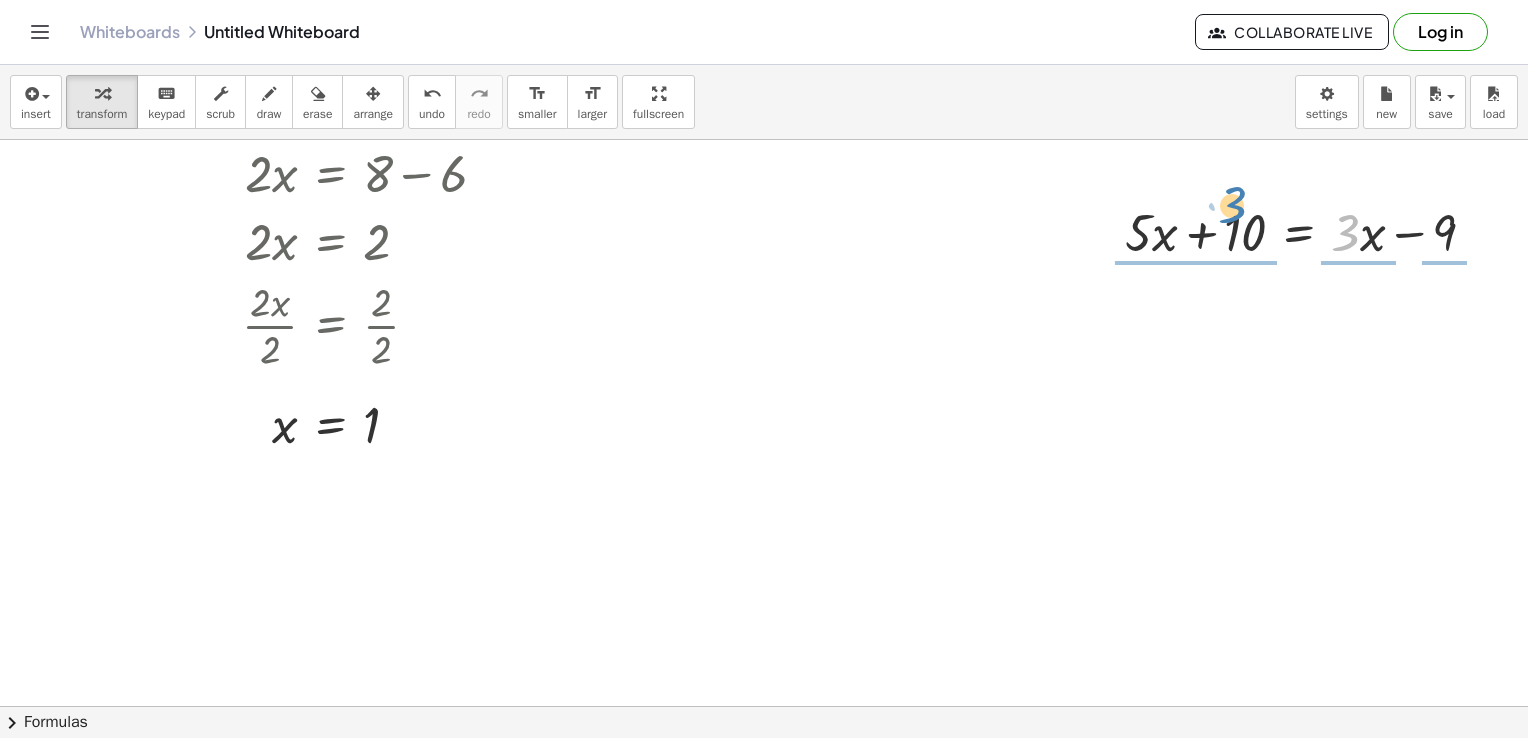 drag, startPoint x: 1339, startPoint y: 233, endPoint x: 1225, endPoint y: 205, distance: 117.388245 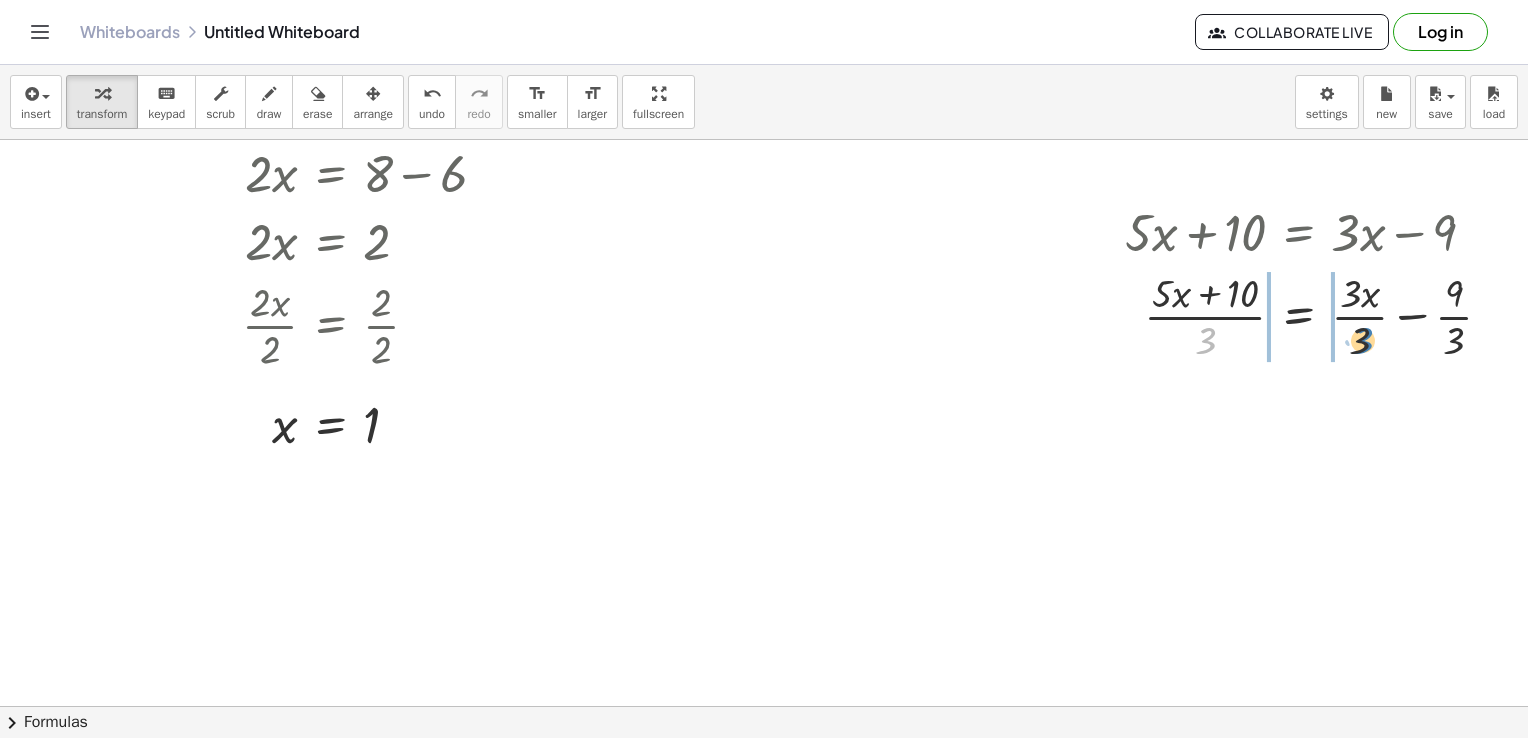 drag, startPoint x: 1216, startPoint y: 340, endPoint x: 1338, endPoint y: 354, distance: 122.80065 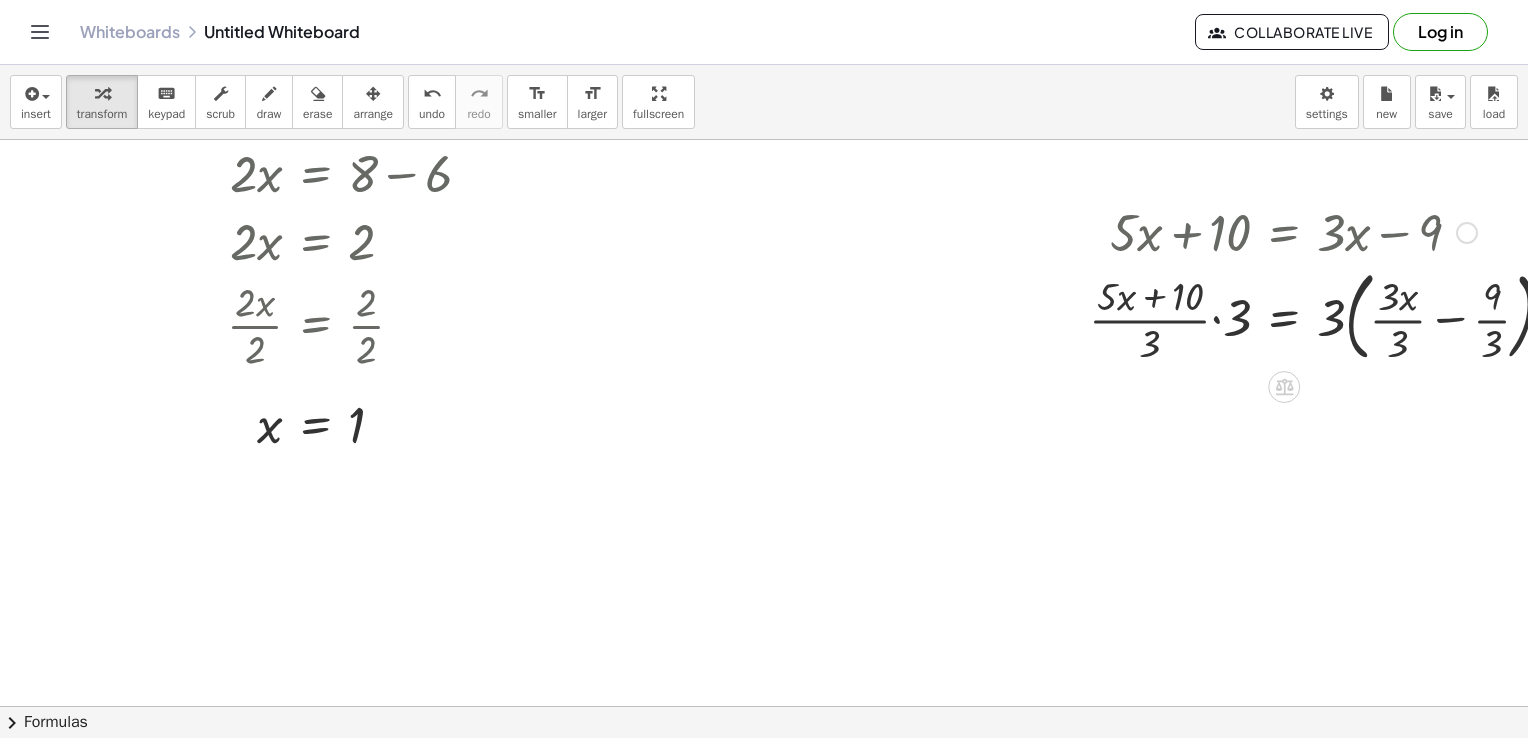 click on "[NUMBER] · x + [NUMBER] = [NUMBER] · x − [NUMBER]" at bounding box center [1284, 233] 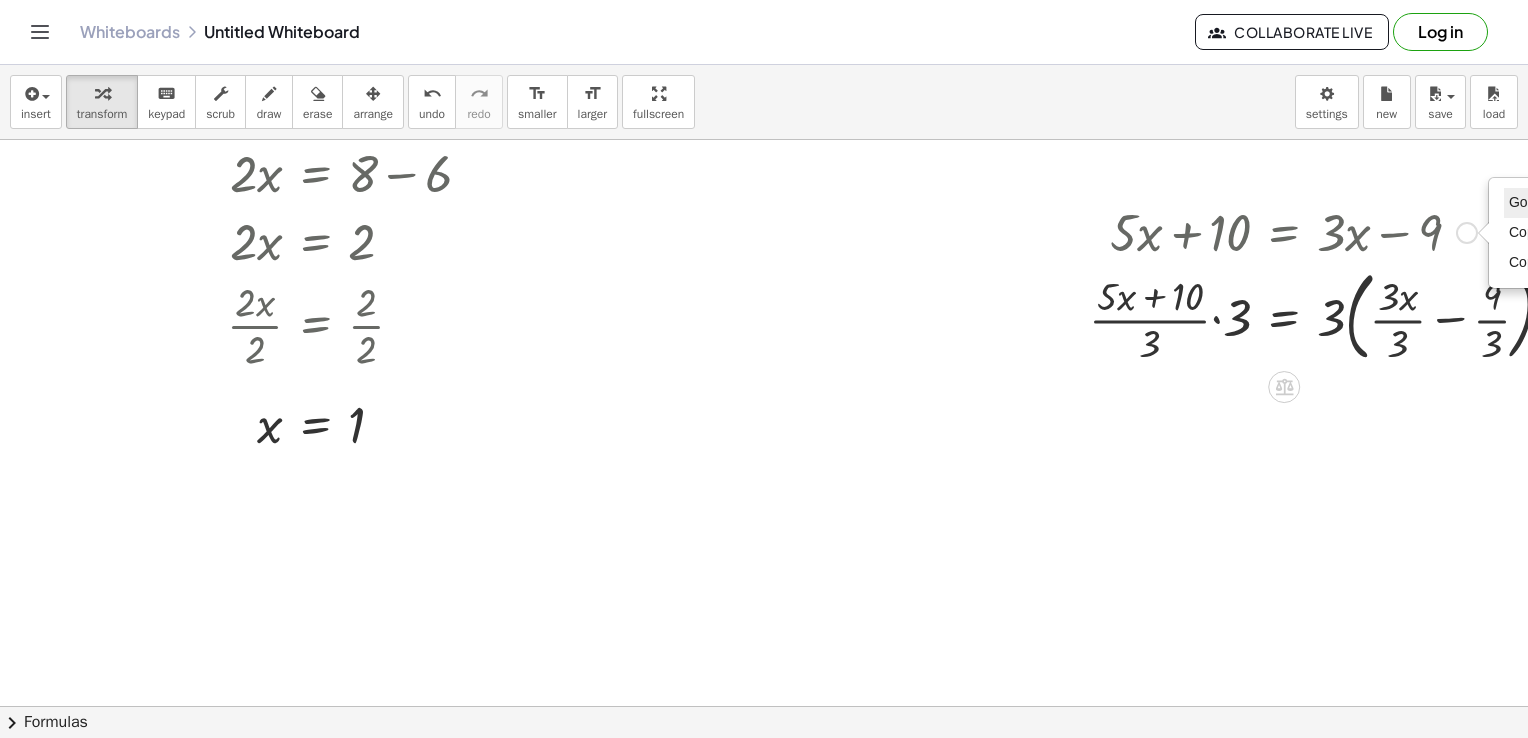 click on "Go back to this line" at bounding box center [1568, 202] 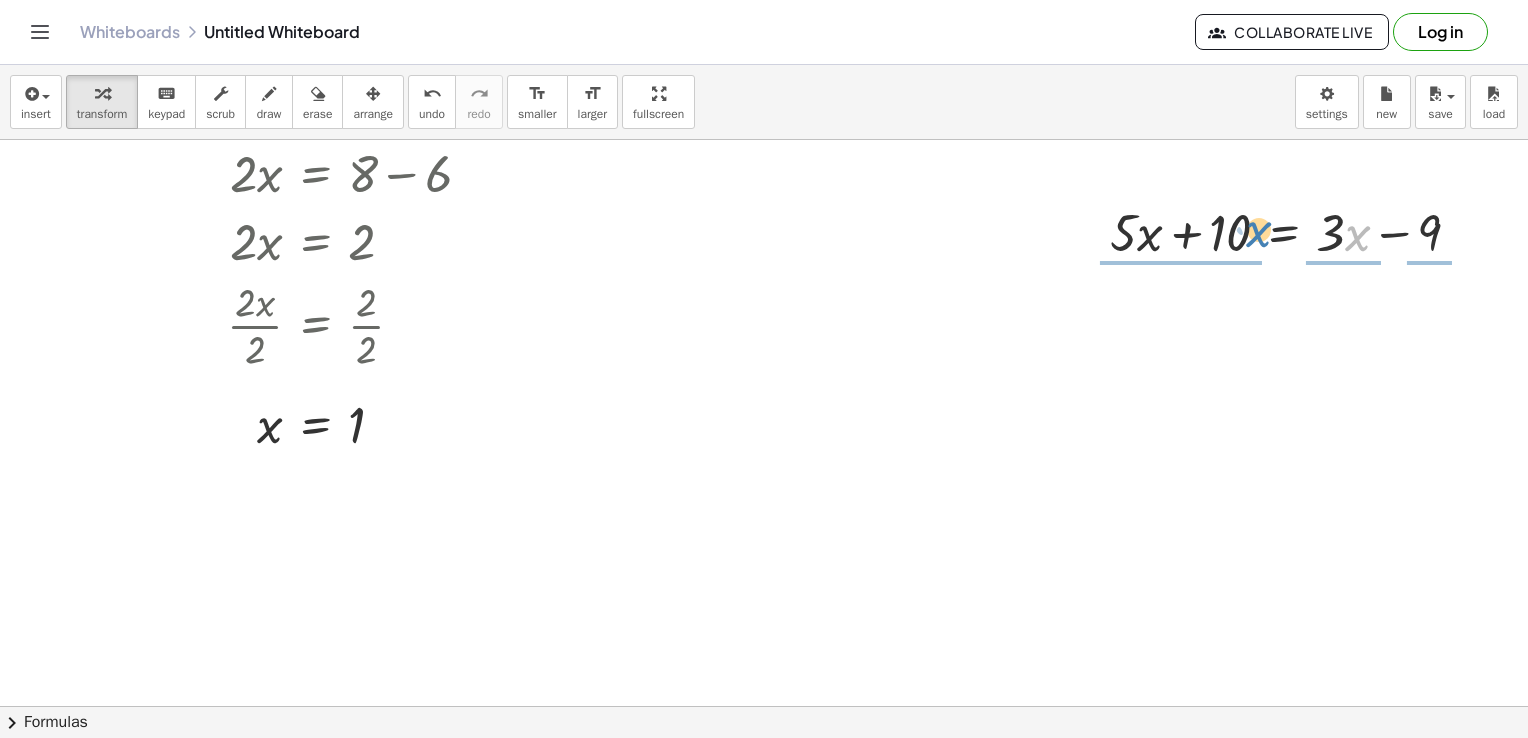 drag, startPoint x: 1349, startPoint y: 246, endPoint x: 1249, endPoint y: 242, distance: 100.07997 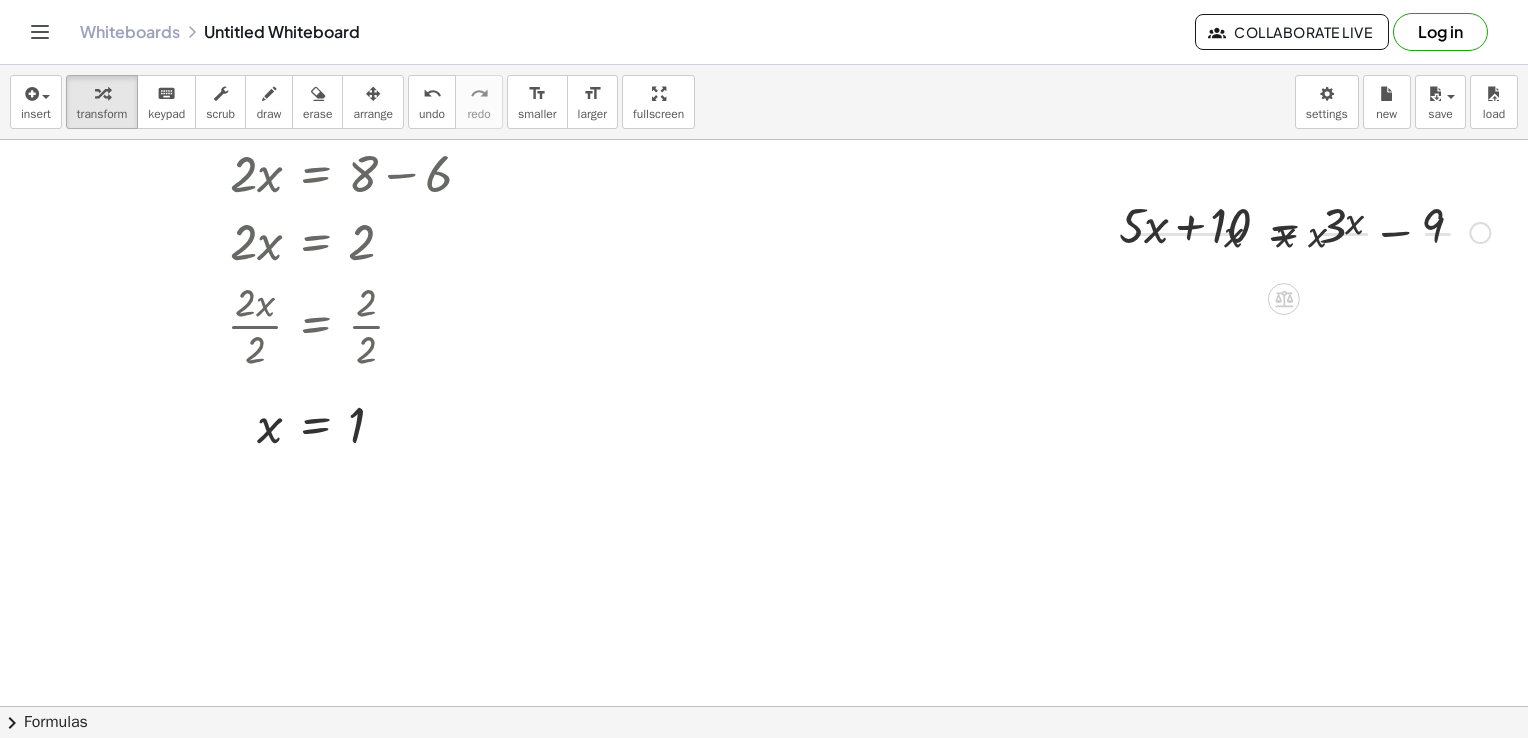 click at bounding box center [1309, 231] 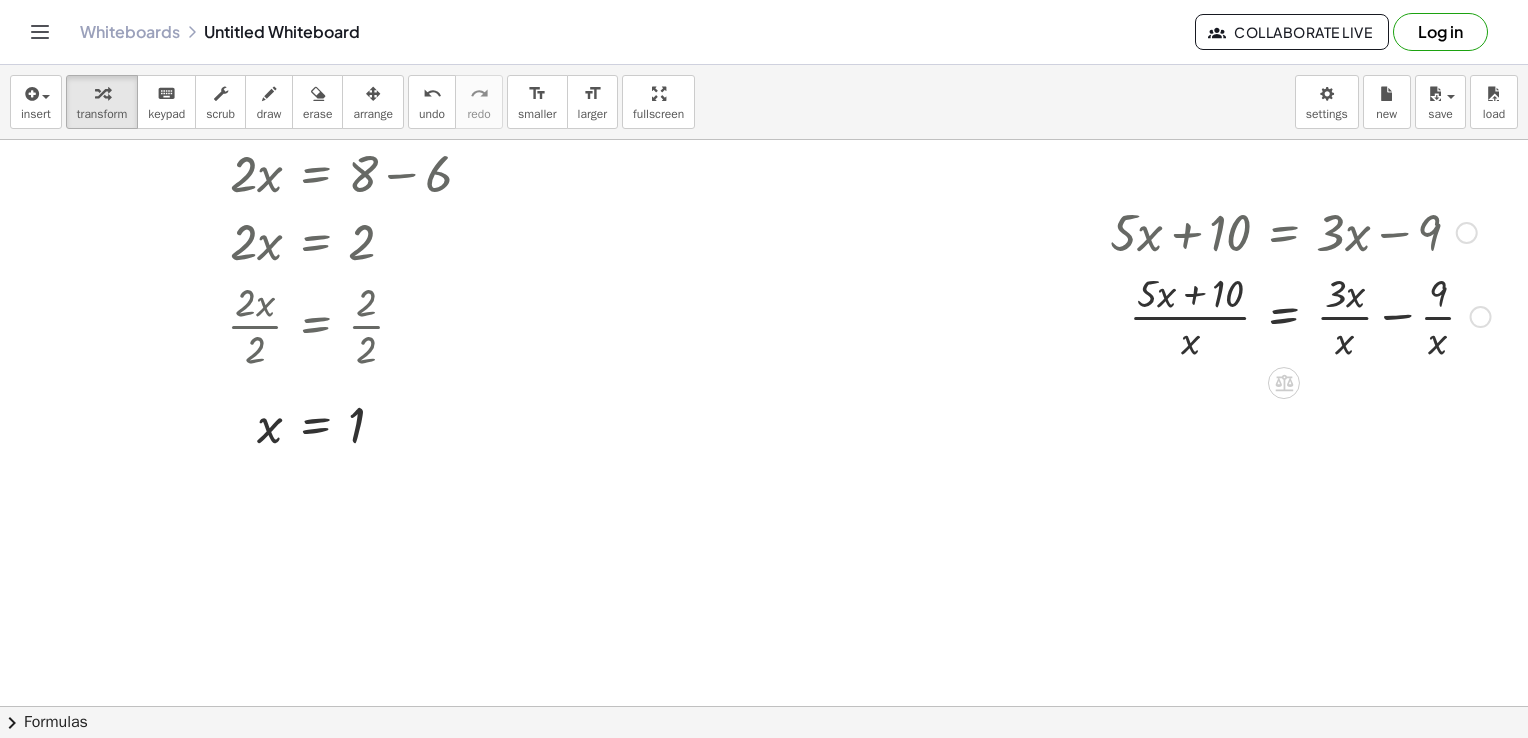 click at bounding box center [1467, 233] 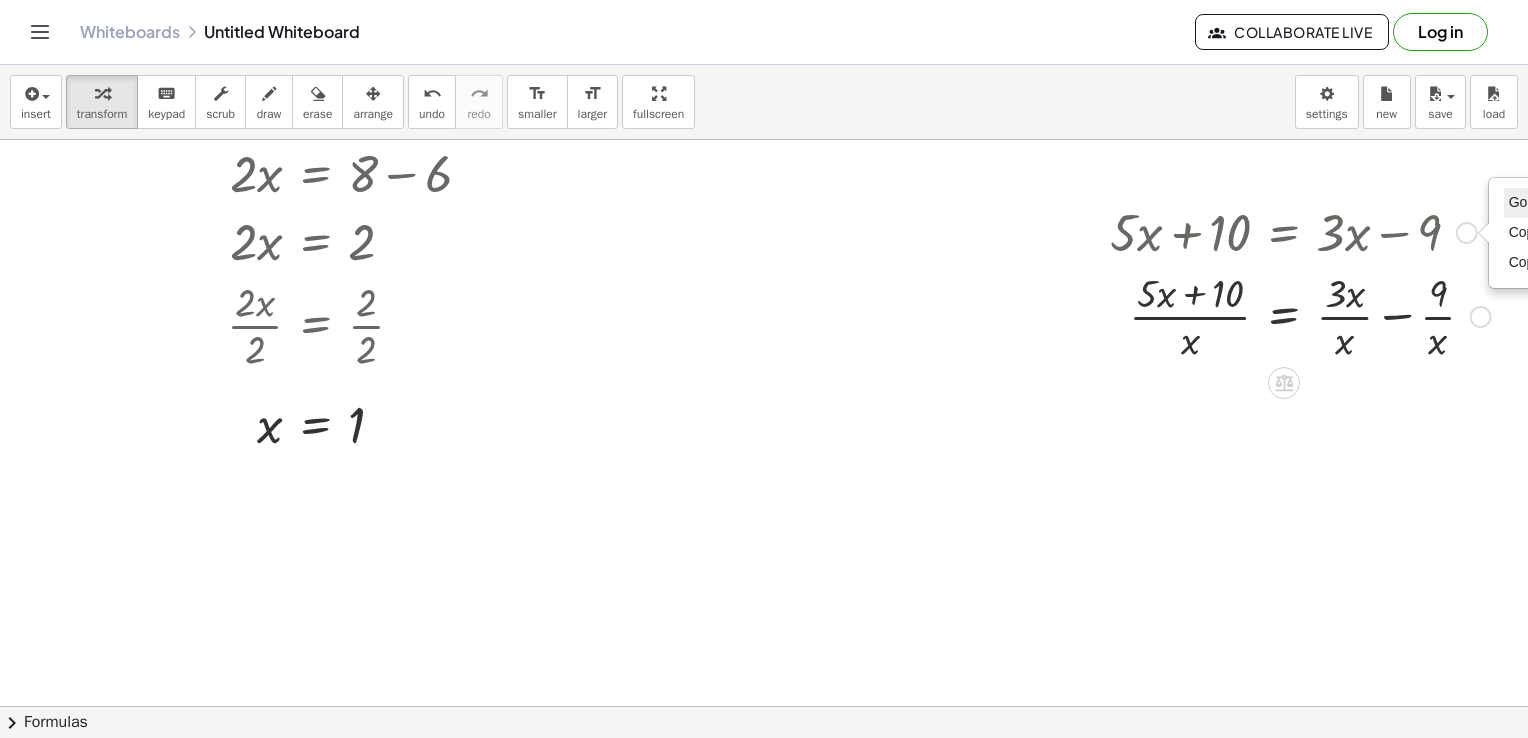 click on "Go back to this line" at bounding box center [1589, 203] 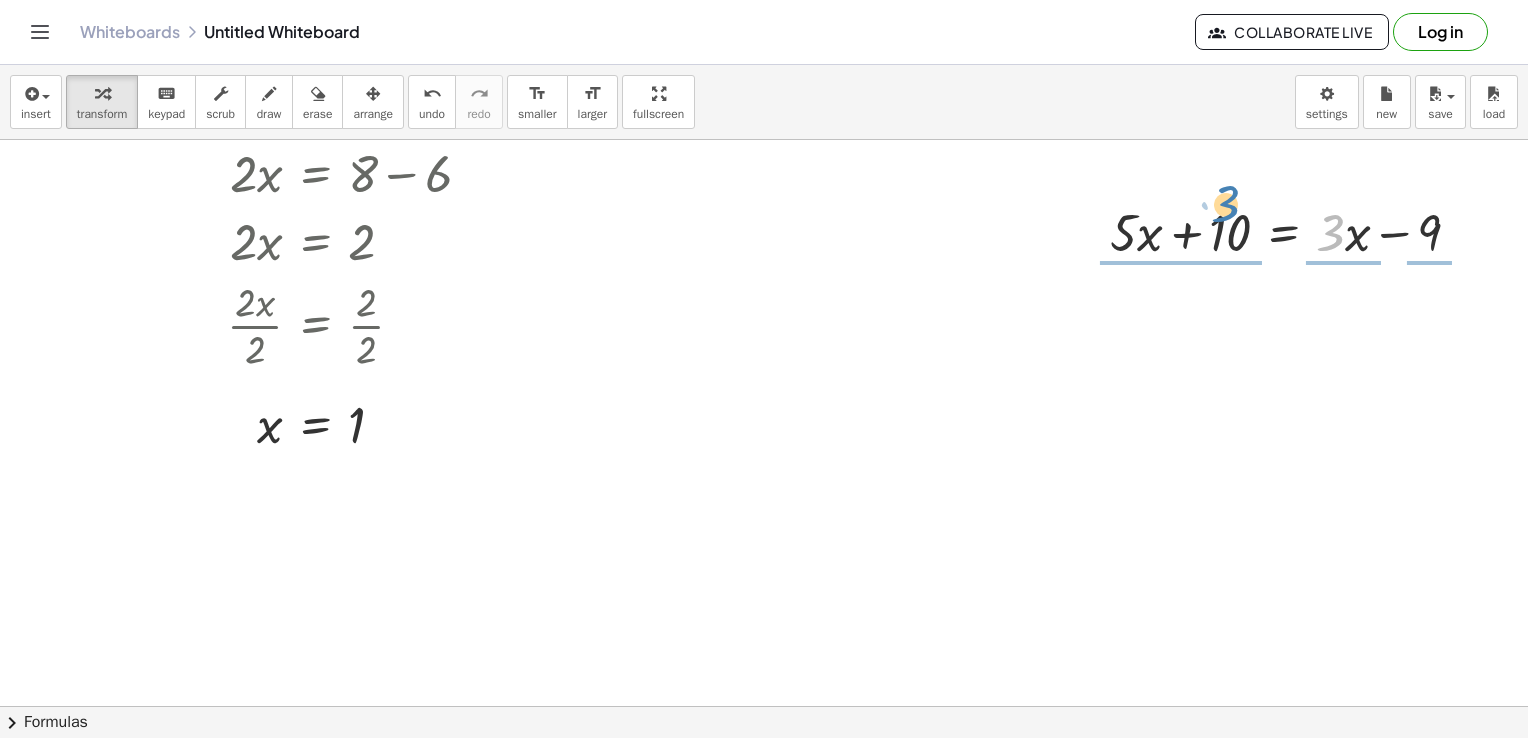 drag, startPoint x: 1339, startPoint y: 238, endPoint x: 1234, endPoint y: 209, distance: 108.93117 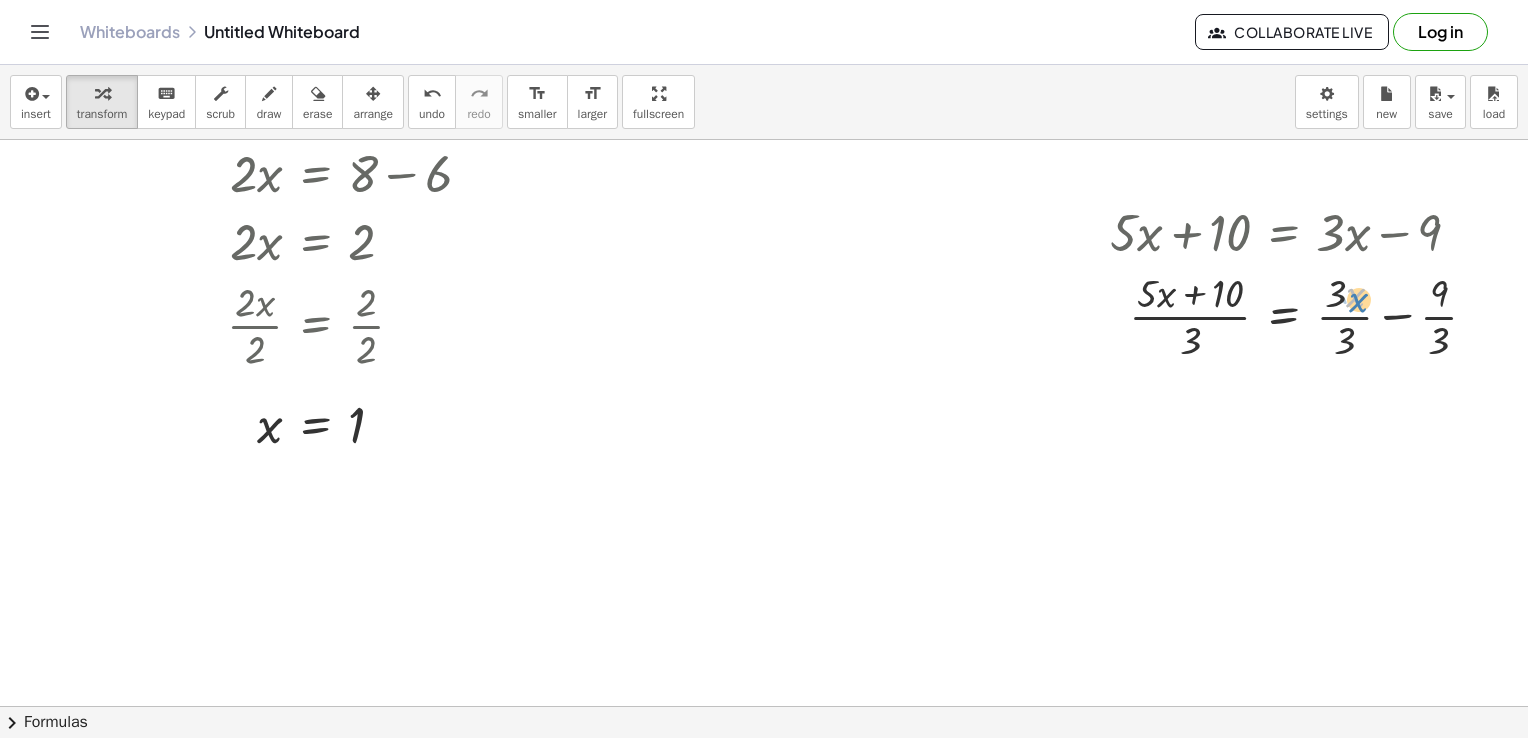 click at bounding box center (1301, 315) 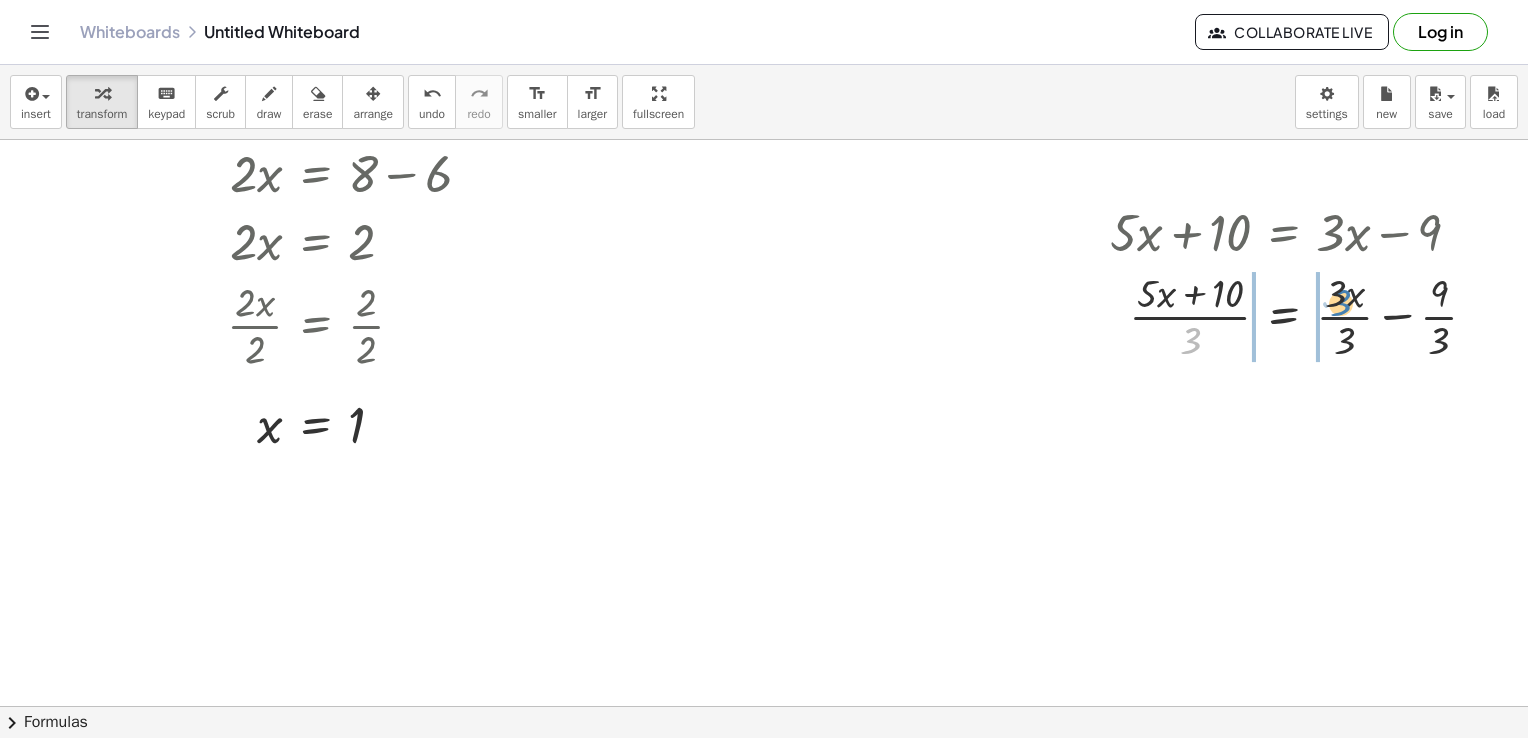 drag, startPoint x: 1190, startPoint y: 342, endPoint x: 1344, endPoint y: 302, distance: 159.11003 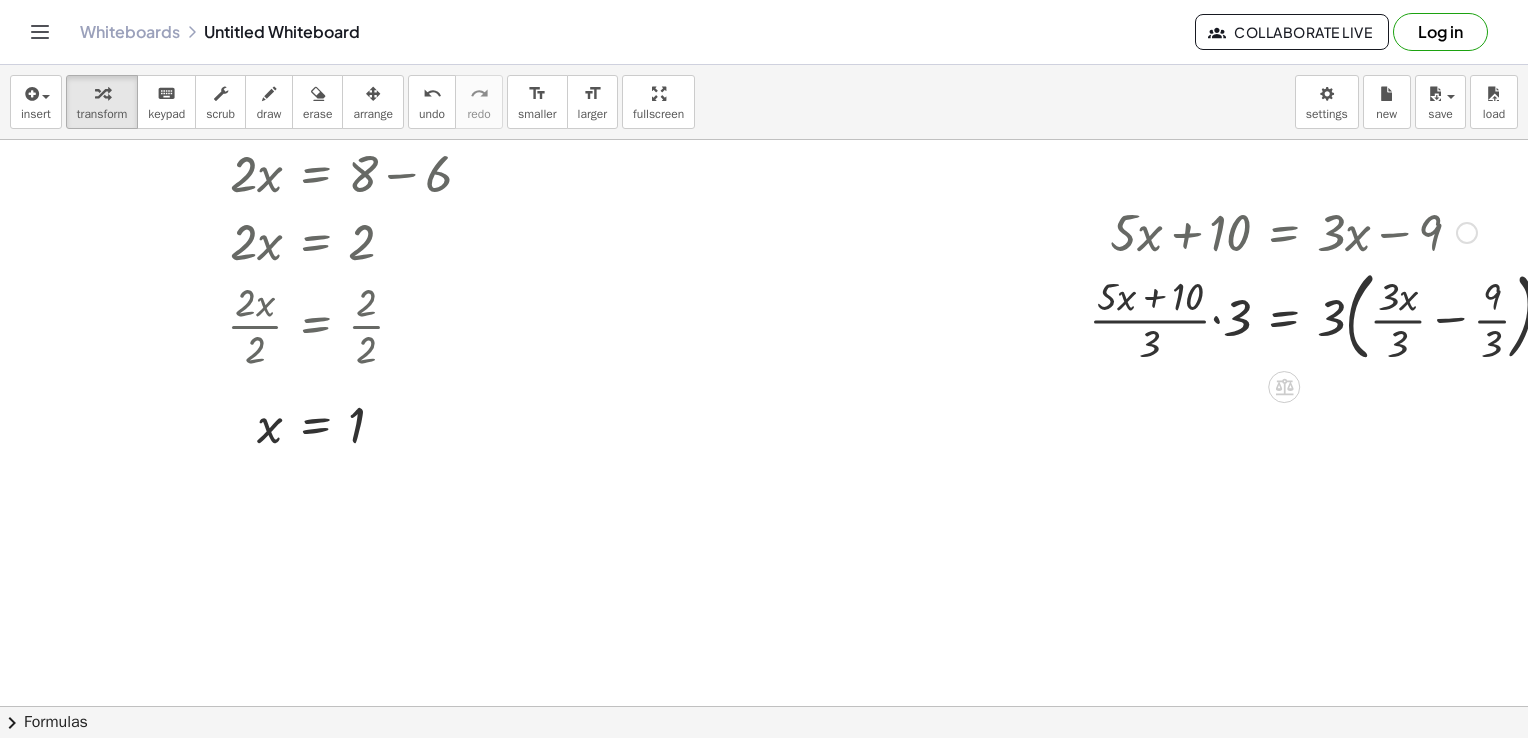 click at bounding box center (1467, 233) 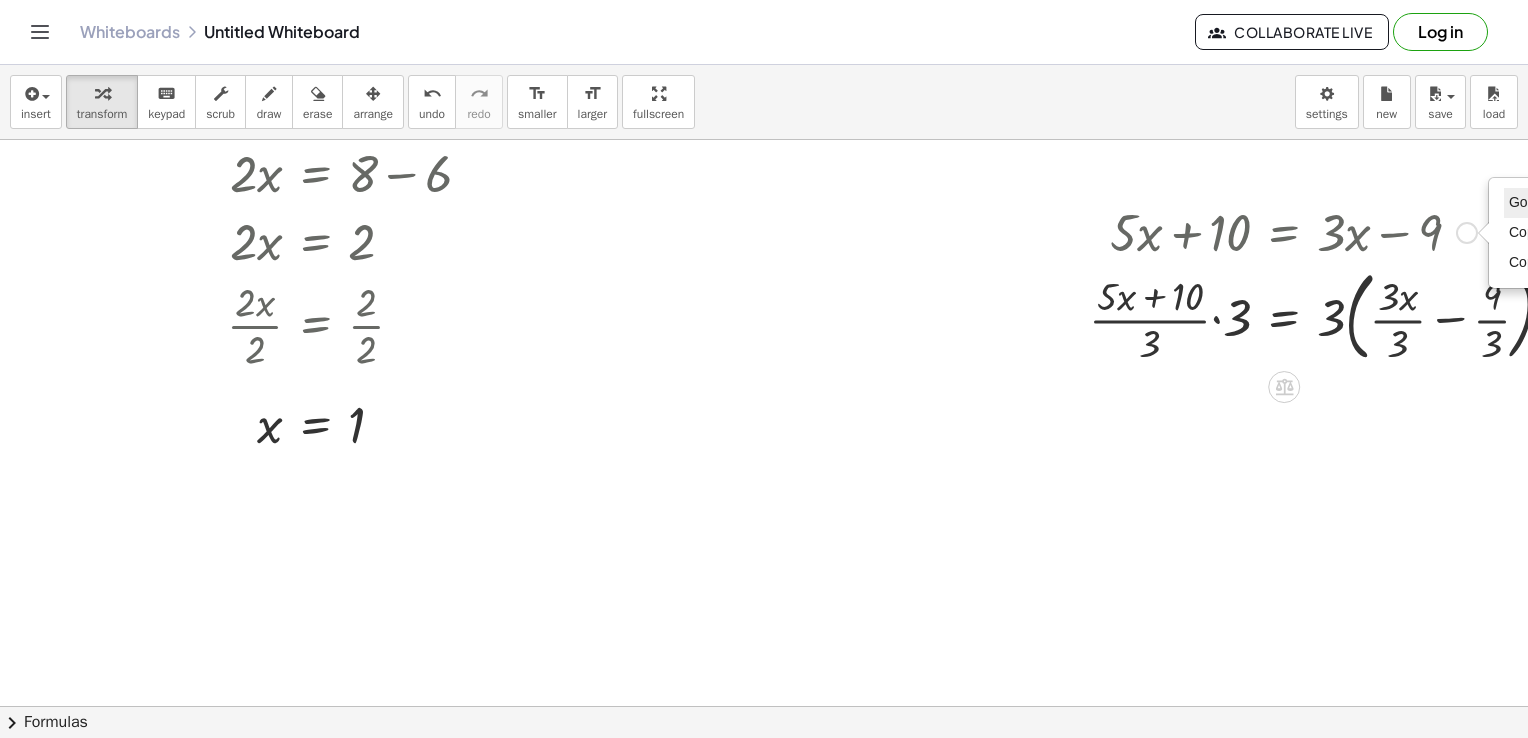 click on "Go back to this line" at bounding box center [1589, 203] 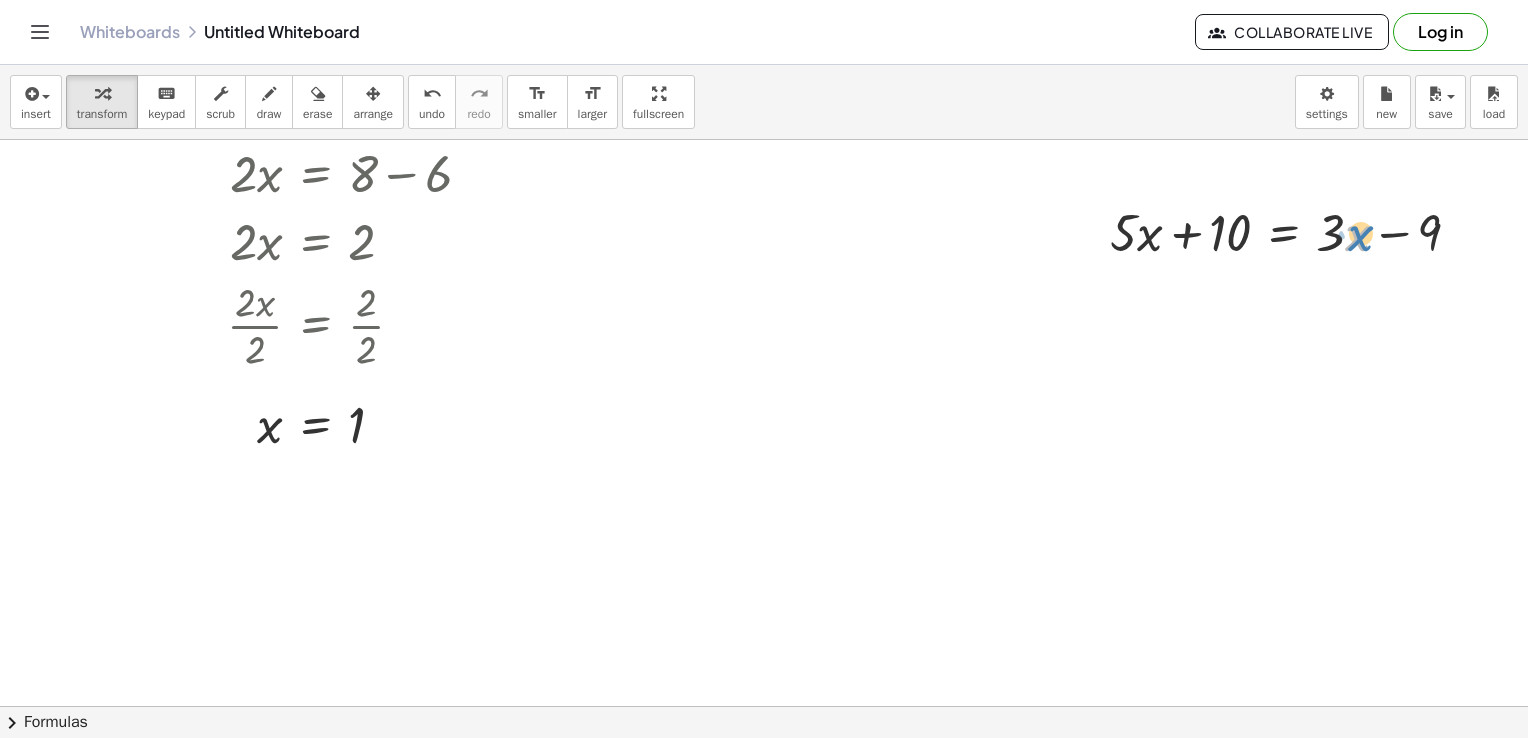click at bounding box center (1293, 231) 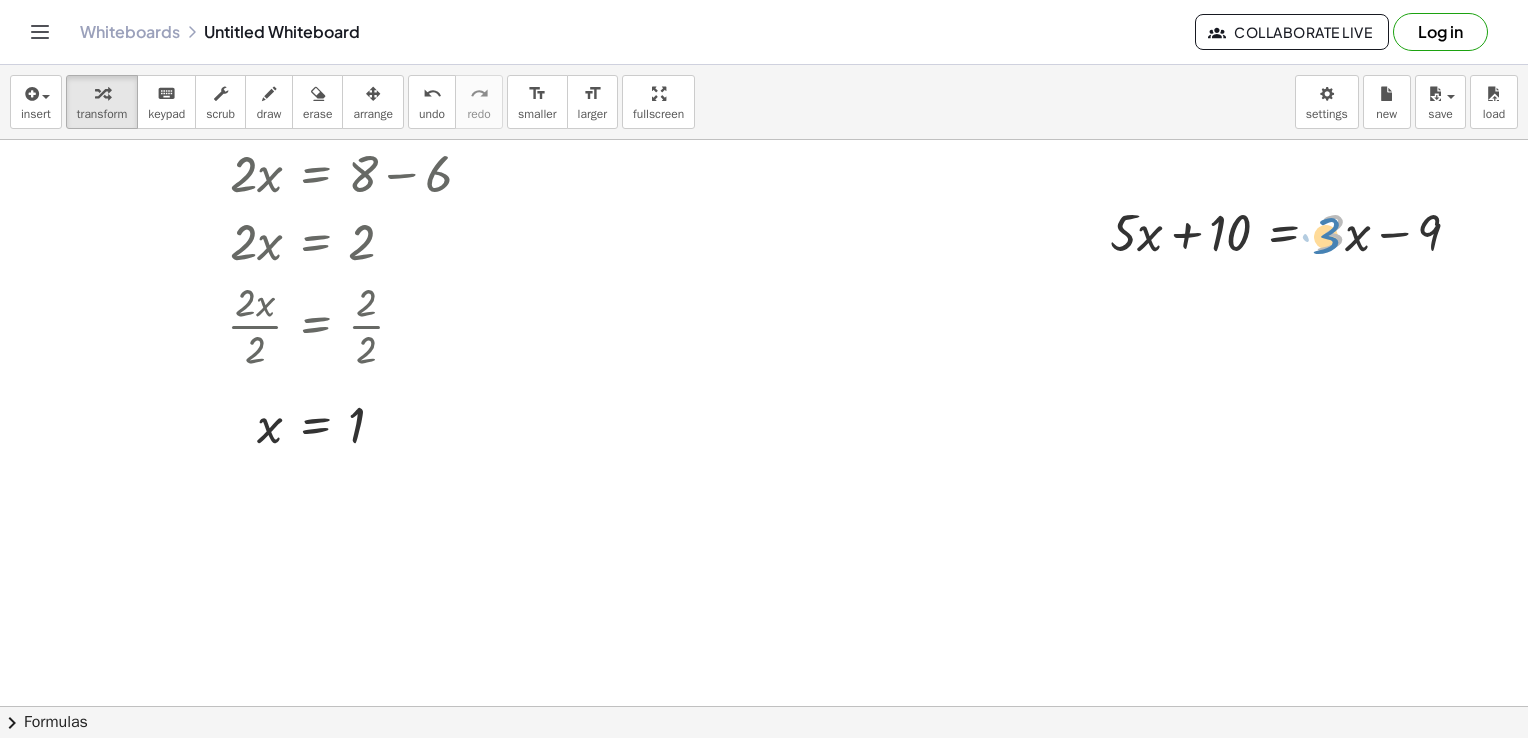 click at bounding box center (1293, 231) 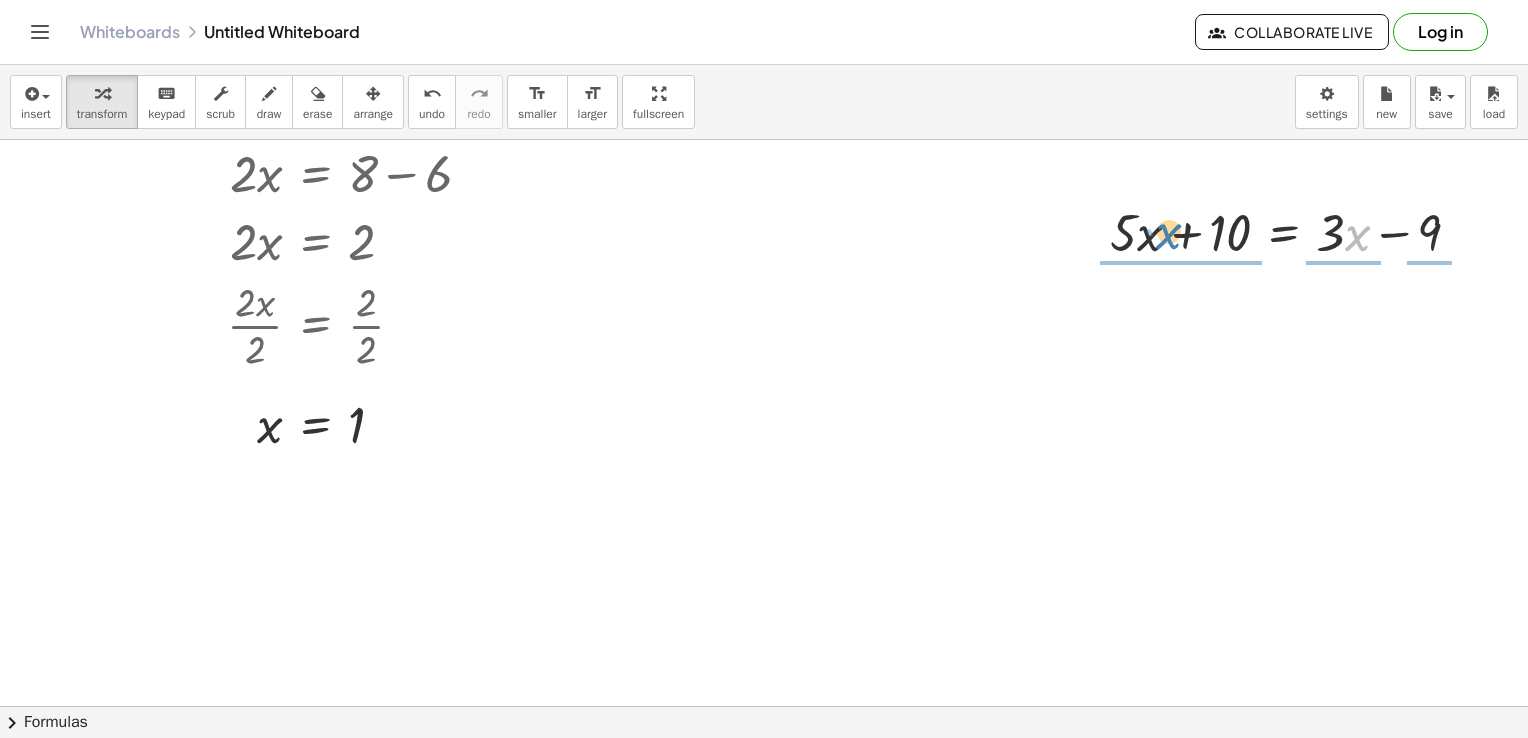 drag, startPoint x: 1359, startPoint y: 240, endPoint x: 1172, endPoint y: 238, distance: 187.0107 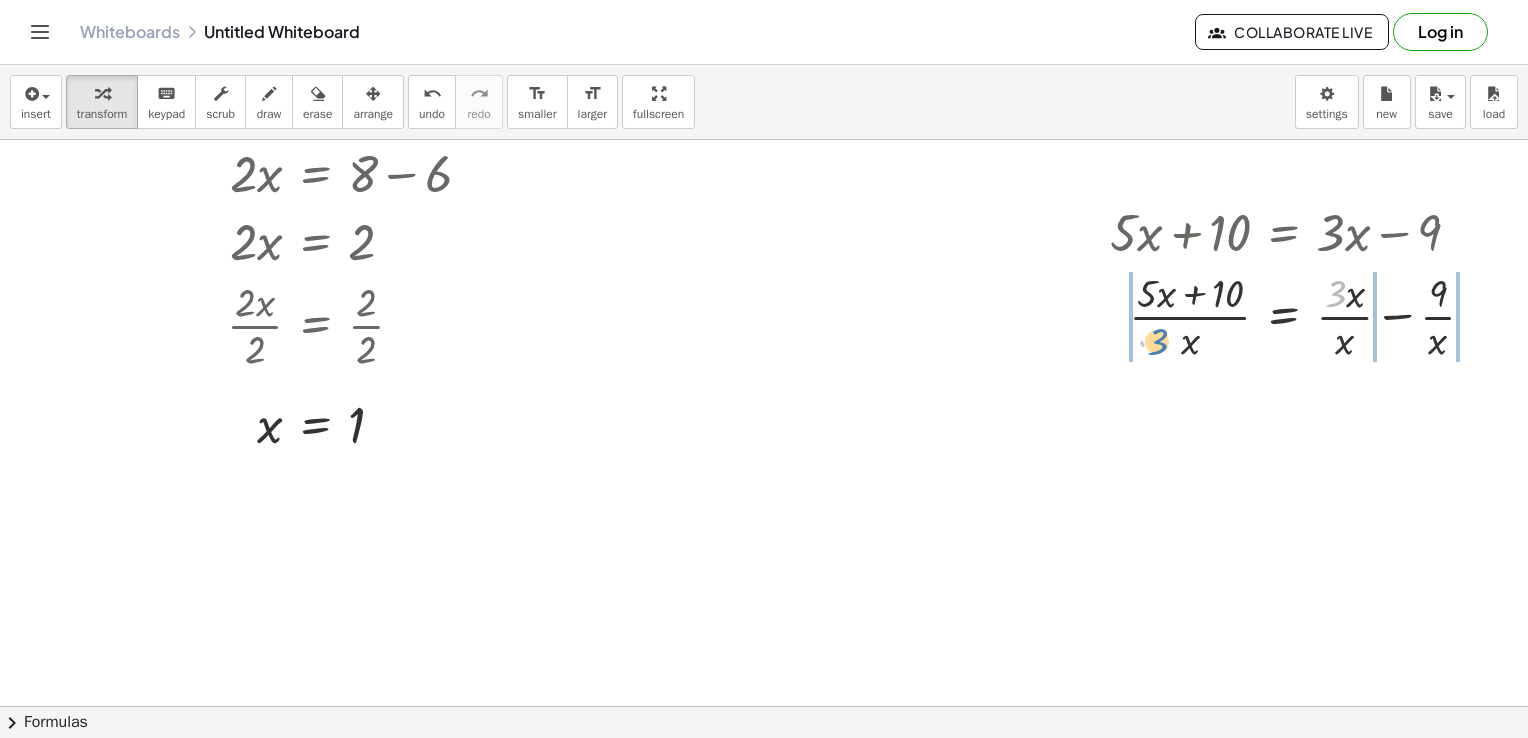 drag, startPoint x: 1343, startPoint y: 297, endPoint x: 1165, endPoint y: 345, distance: 184.35835 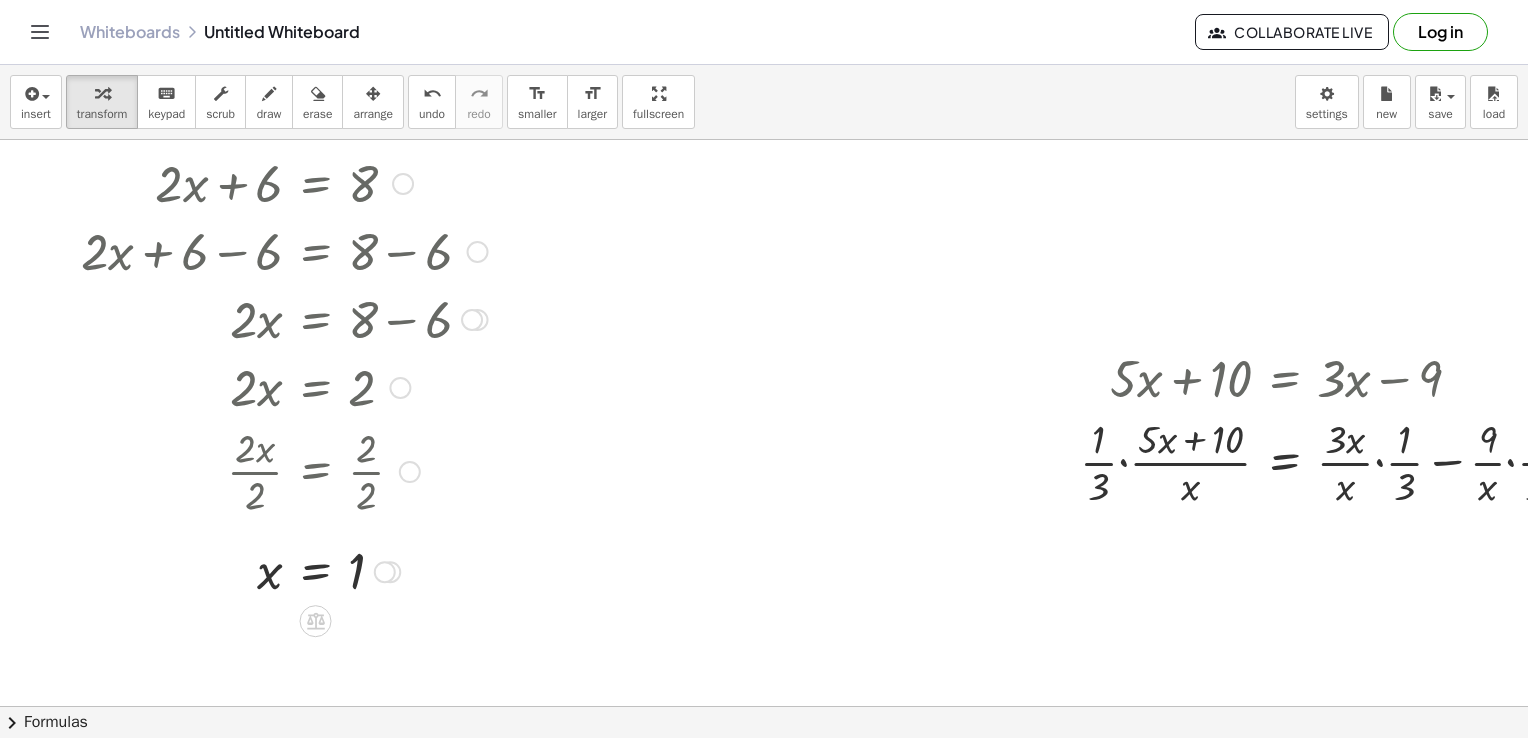 scroll, scrollTop: 300, scrollLeft: 26, axis: both 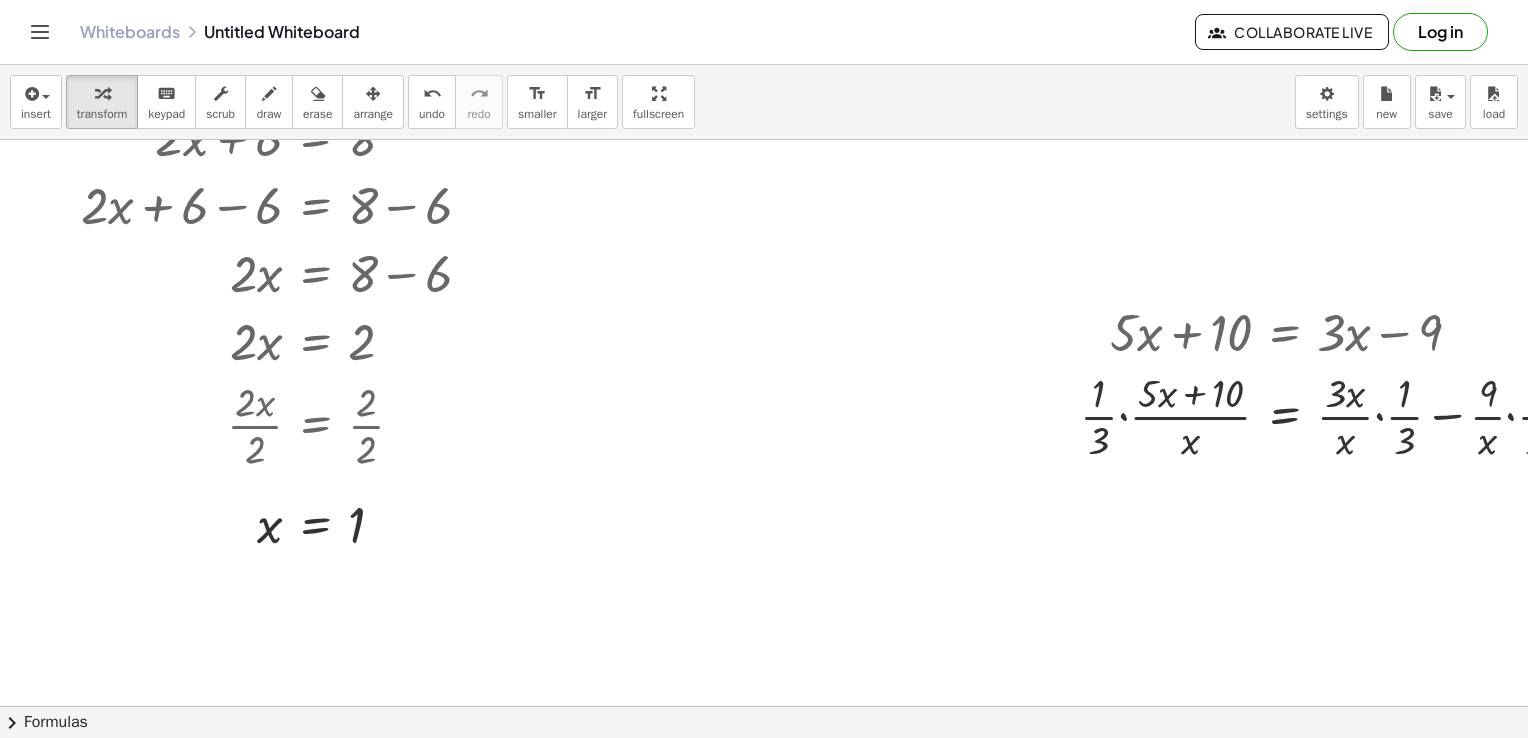 drag, startPoint x: 1346, startPoint y: 707, endPoint x: 1531, endPoint y: 682, distance: 186.68155 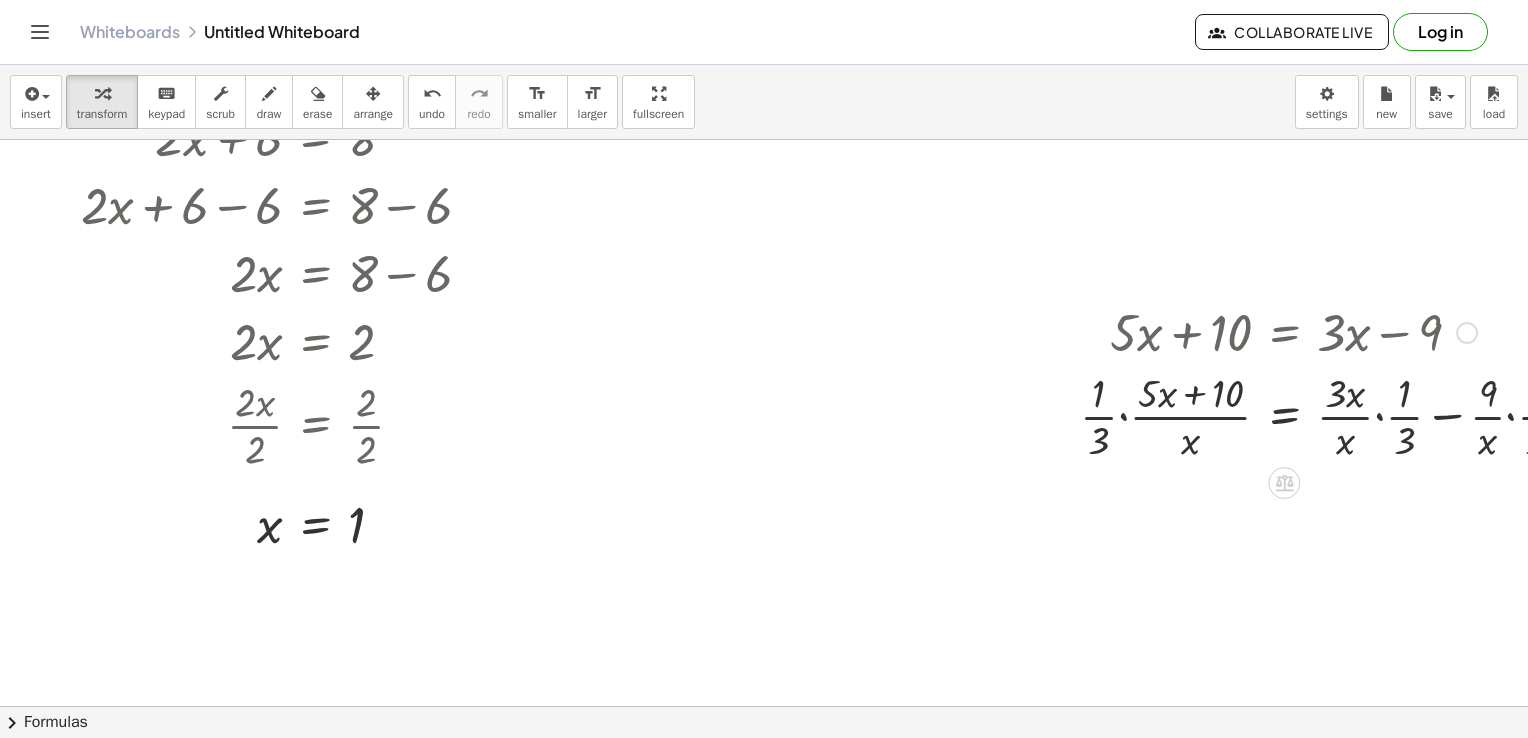 click at bounding box center [1467, 333] 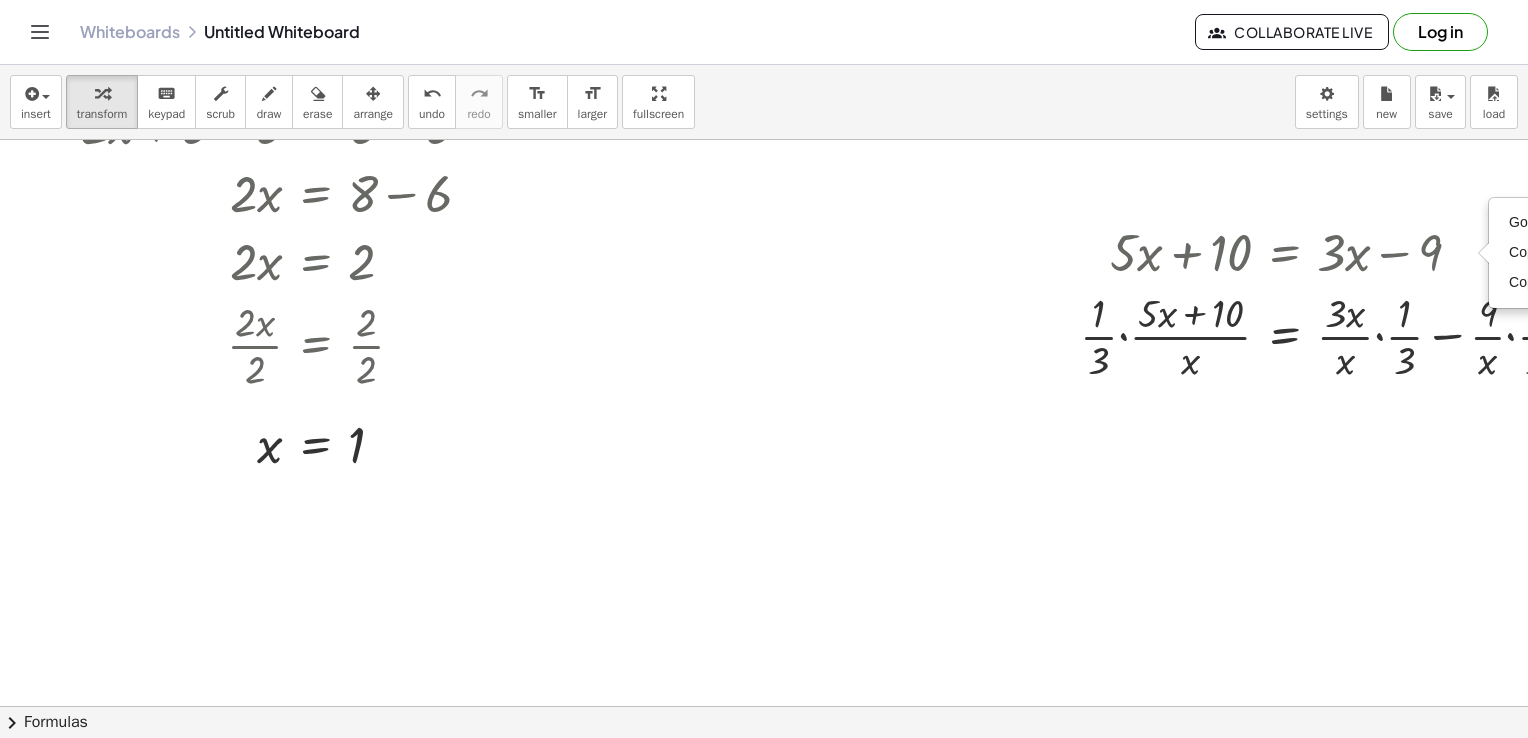 scroll, scrollTop: 500, scrollLeft: 26, axis: both 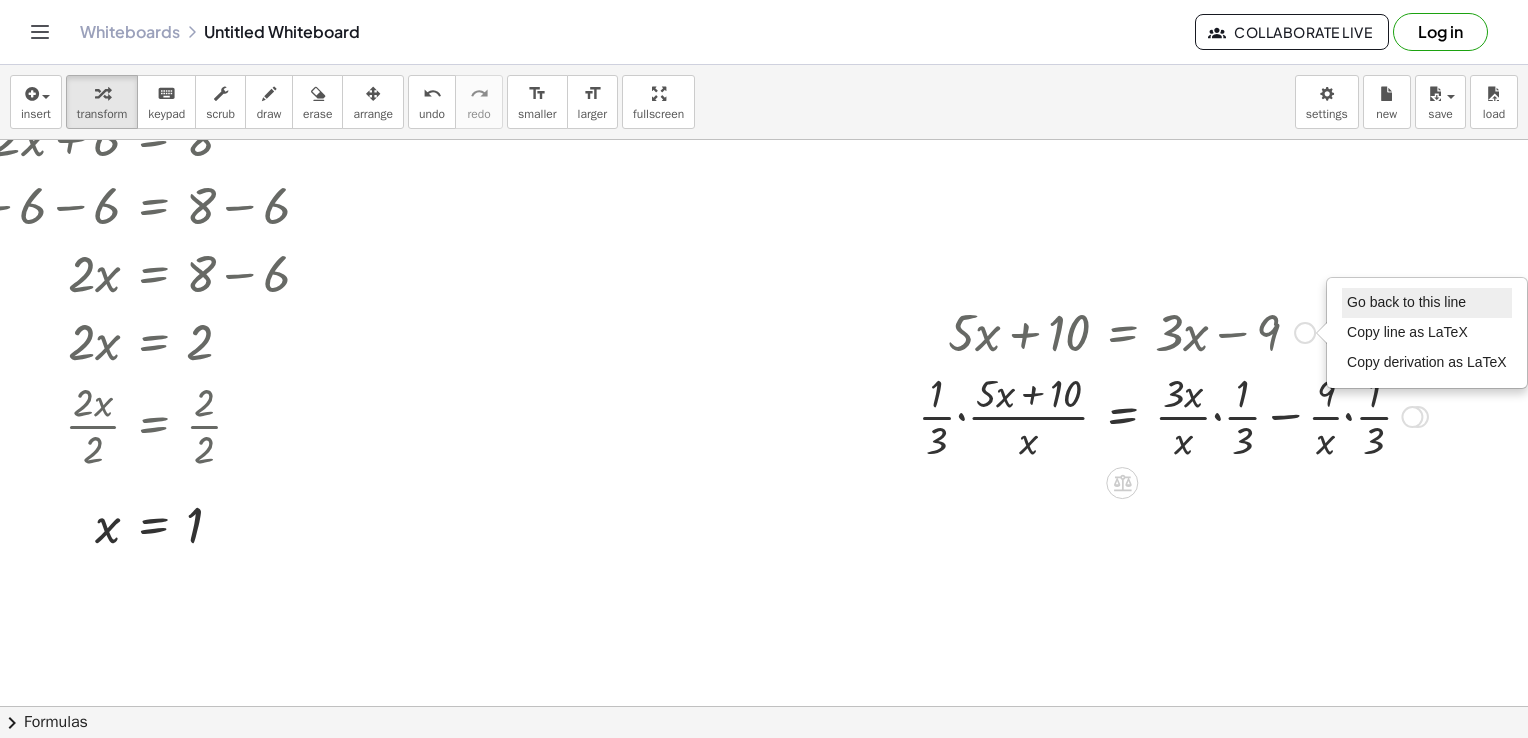 click on "Go back to this line" at bounding box center (1406, 302) 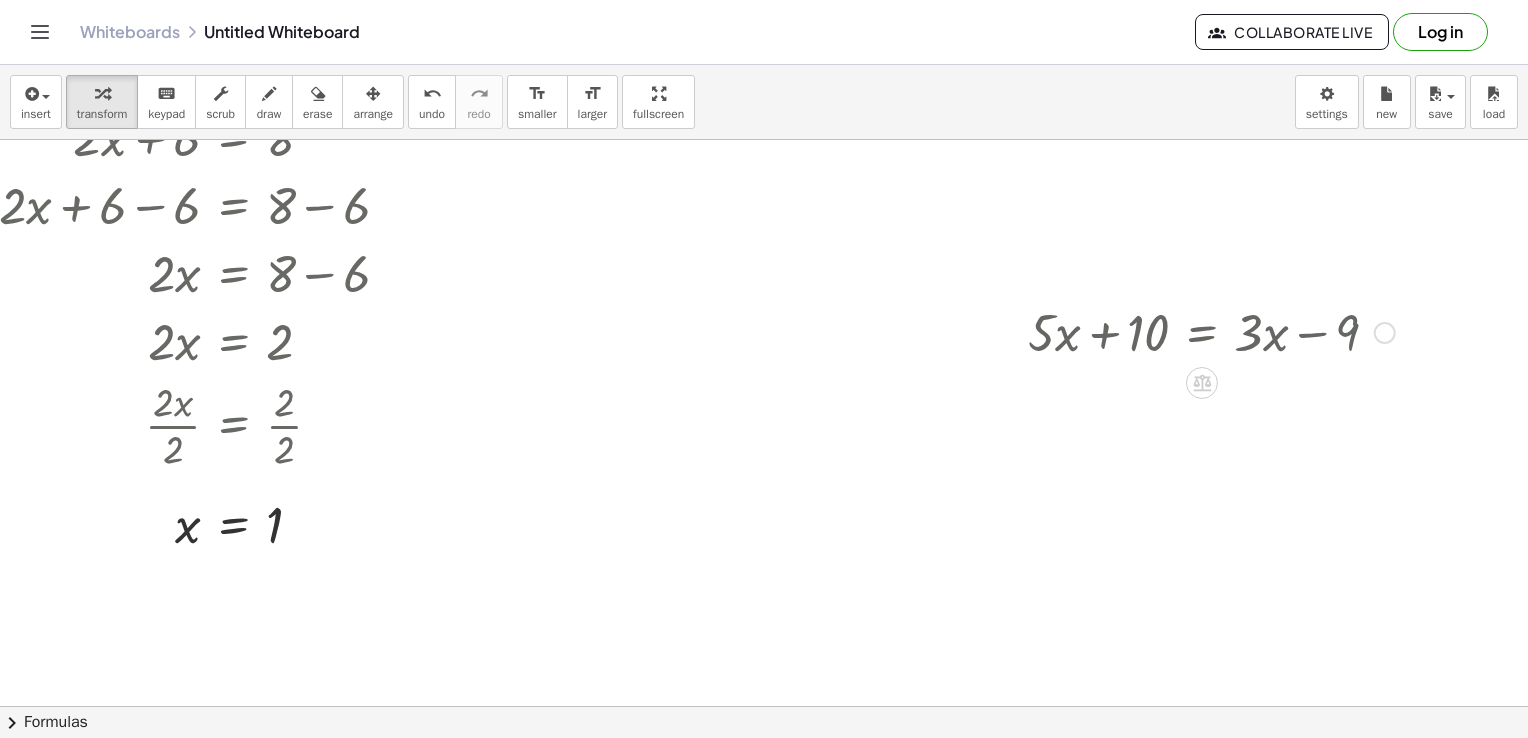 scroll, scrollTop: 300, scrollLeft: 123, axis: both 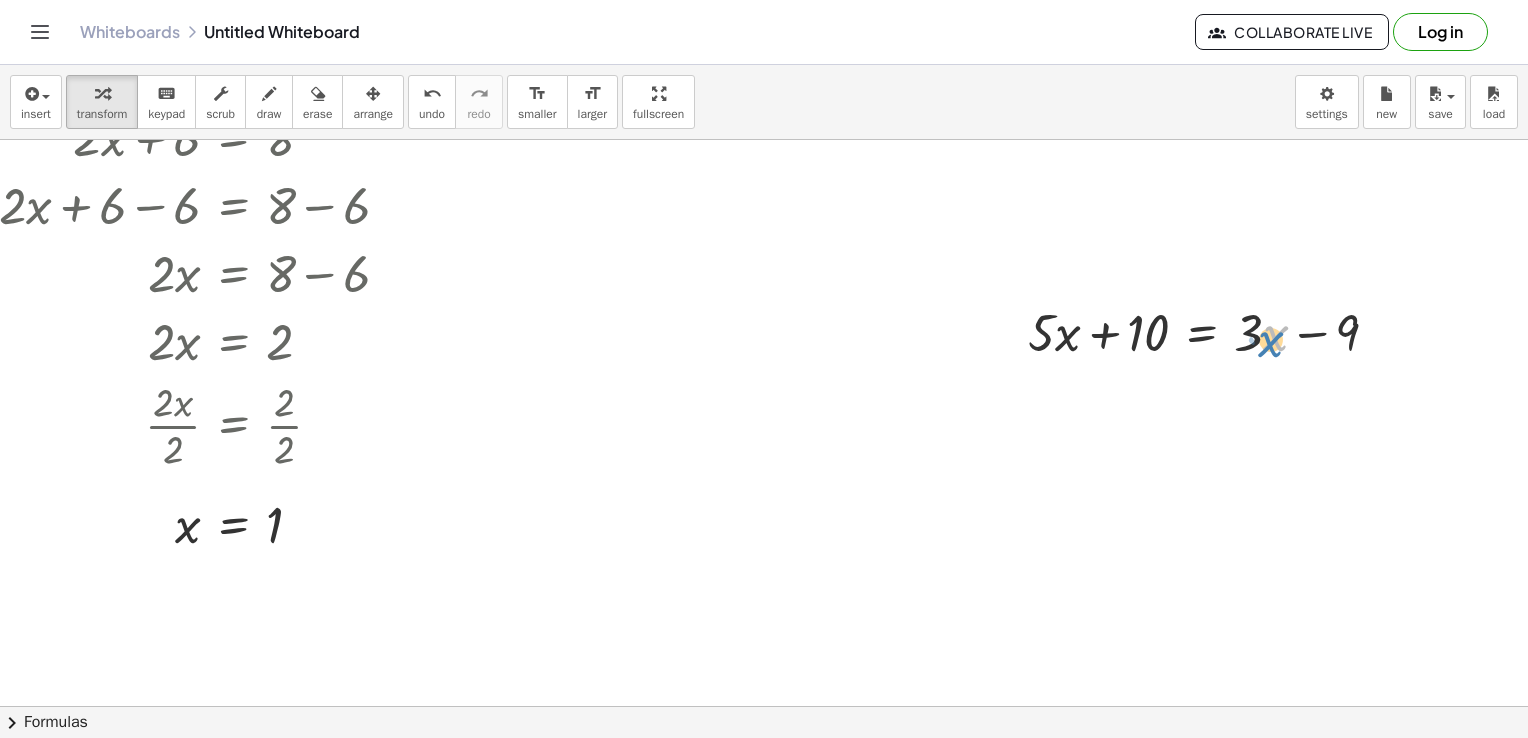 click at bounding box center [1211, 331] 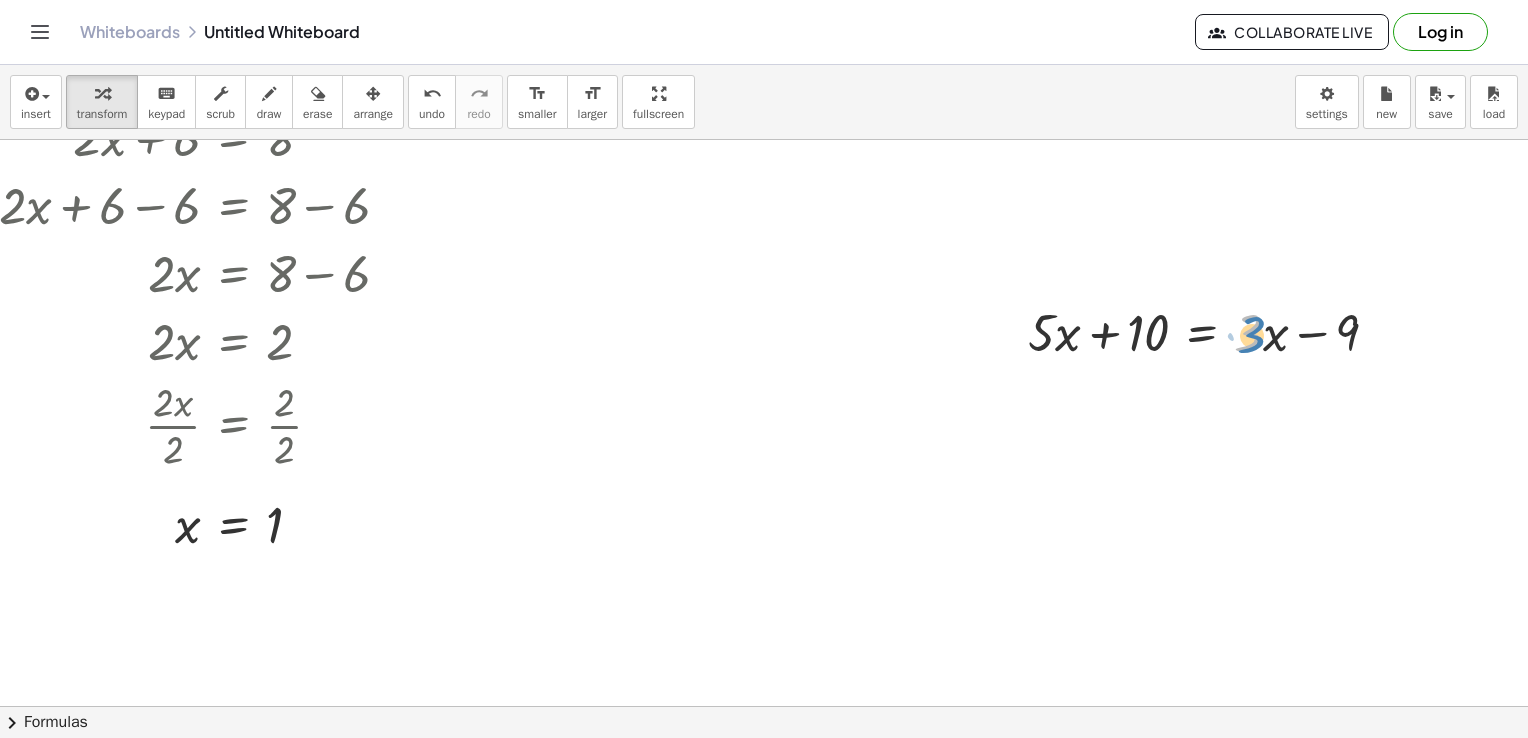 click at bounding box center (1211, 331) 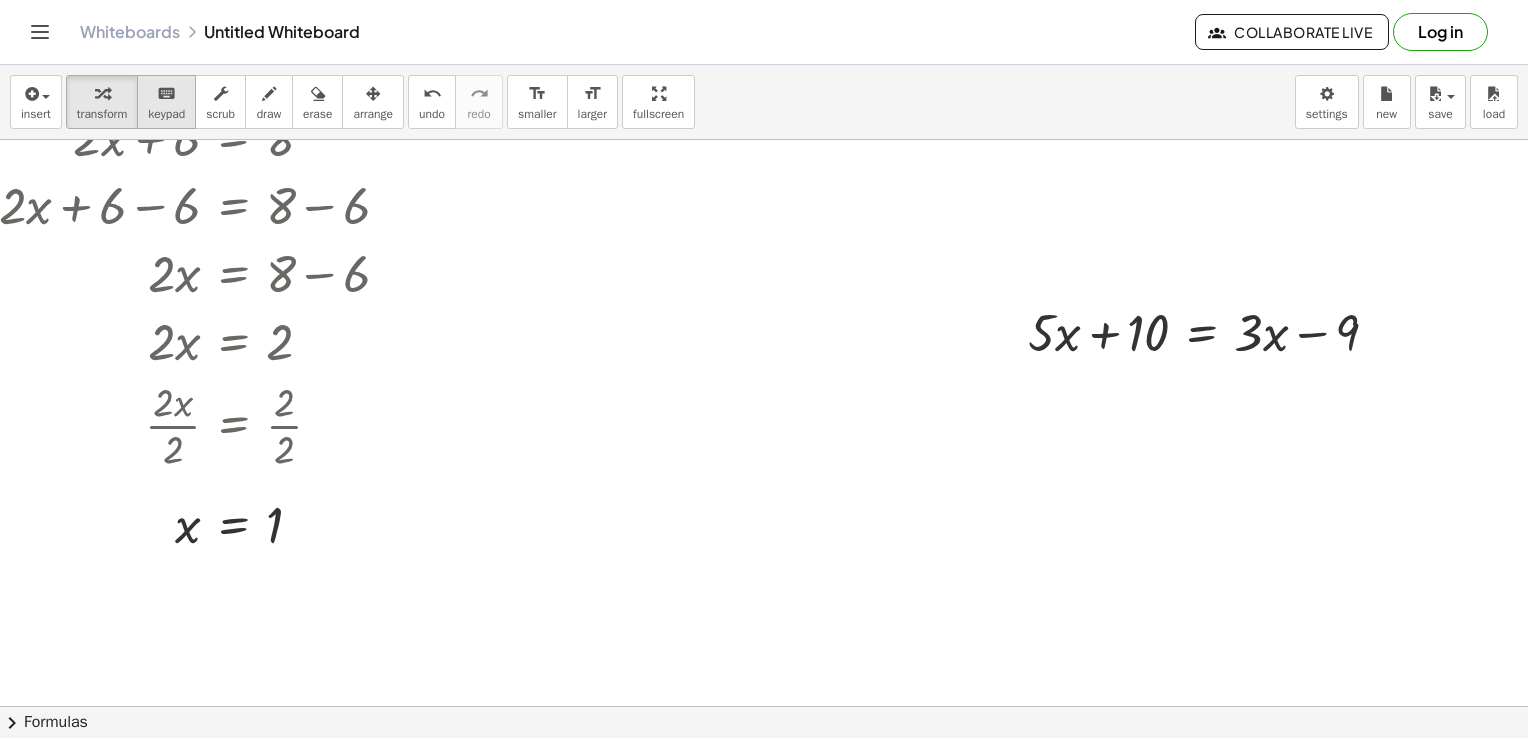 click on "keyboard" at bounding box center (166, 93) 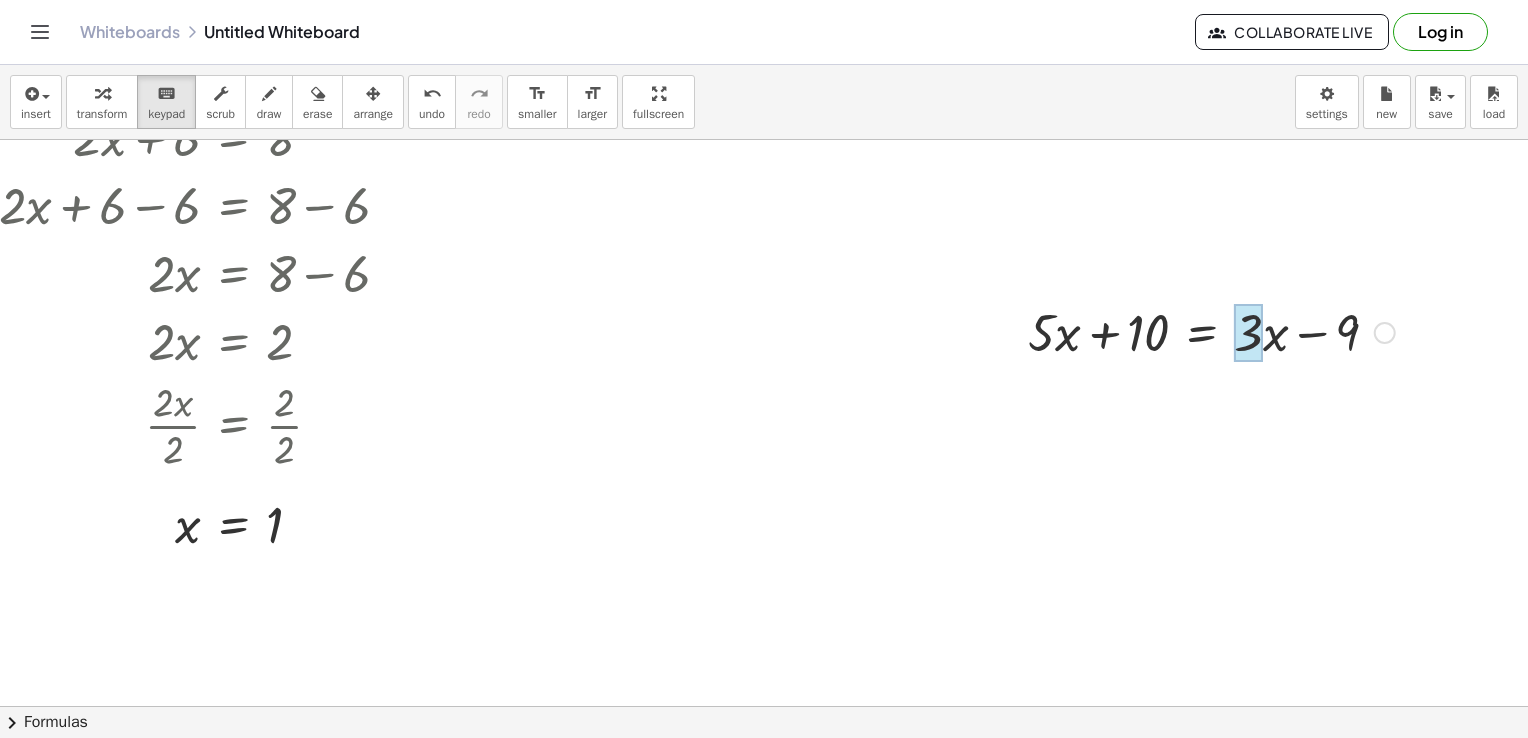 click at bounding box center [1248, 333] 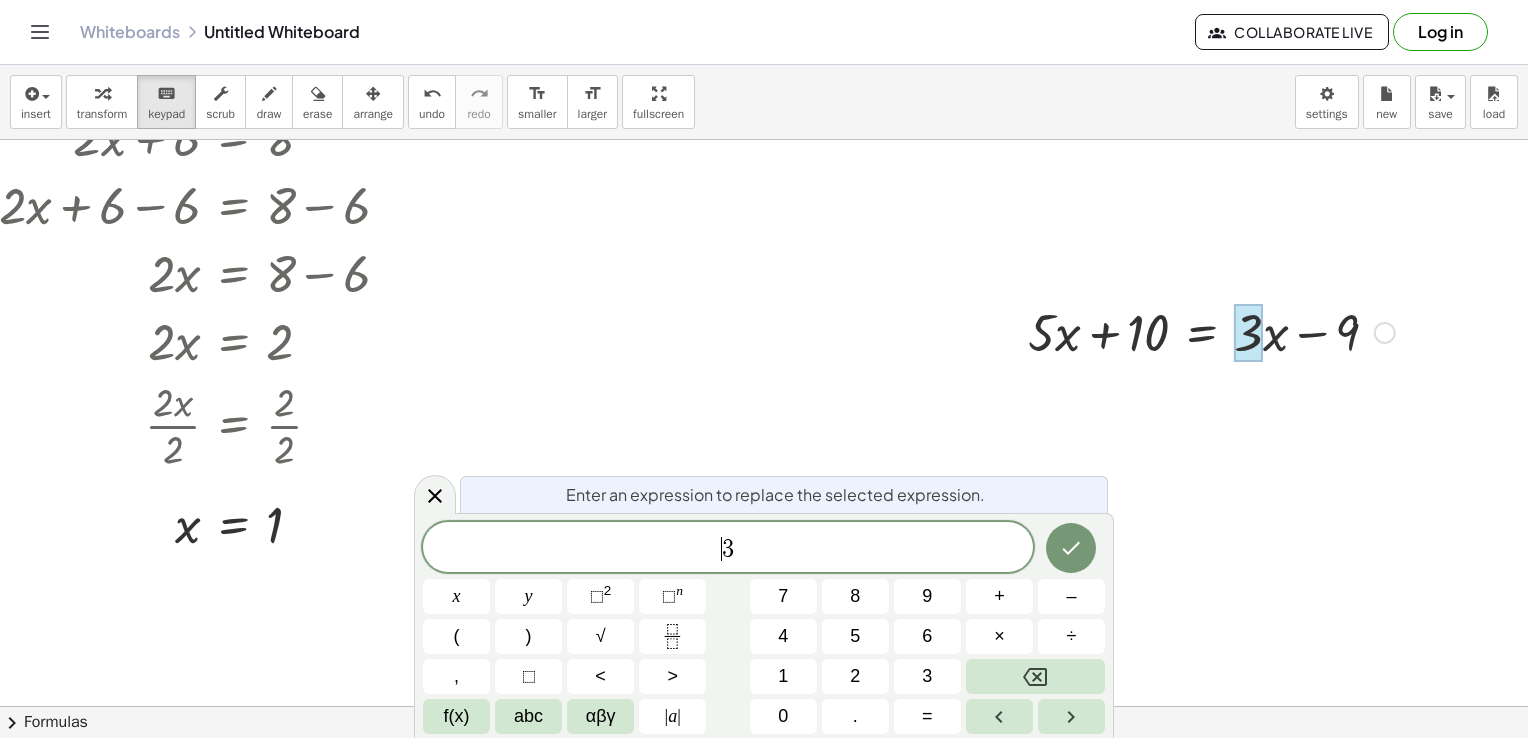 click on "3" at bounding box center [728, 549] 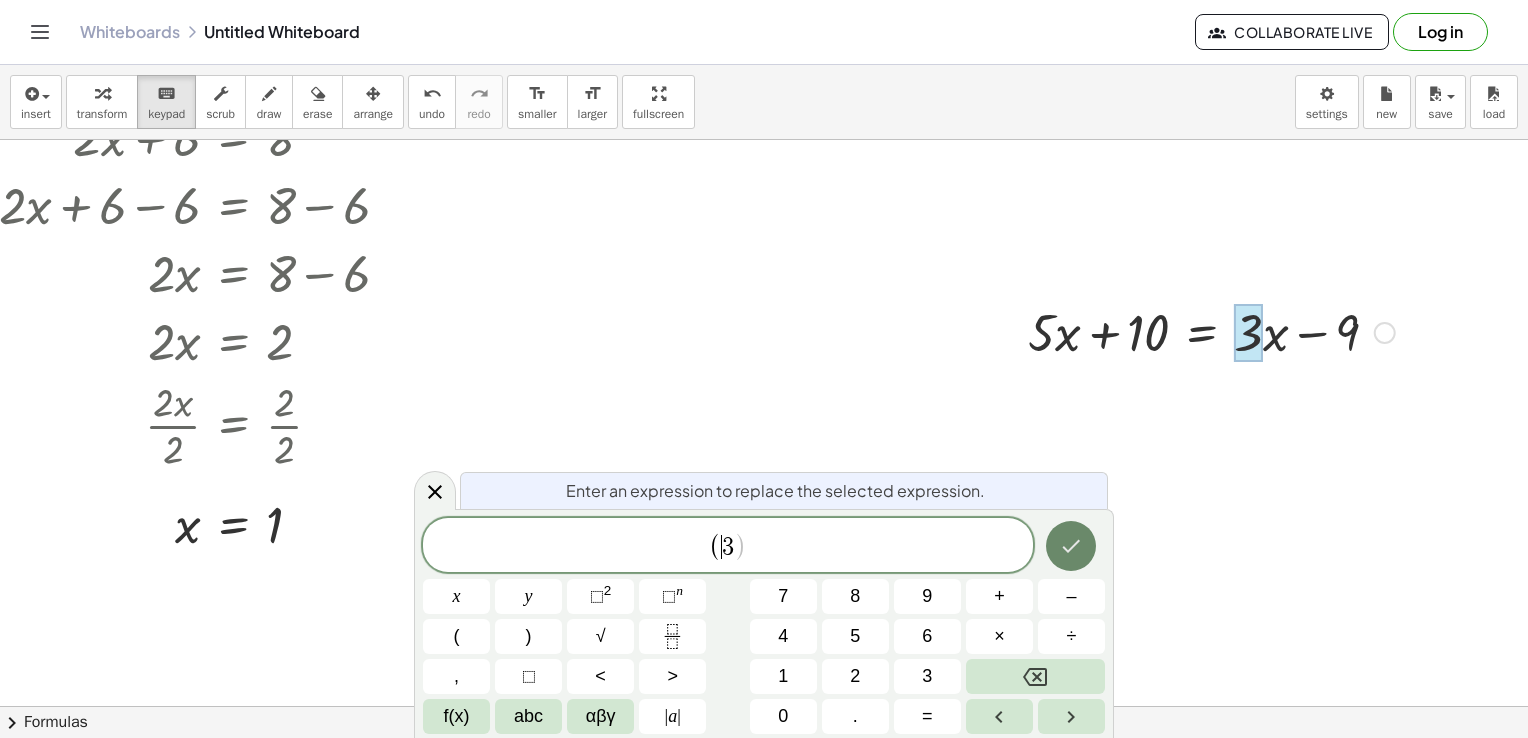 click 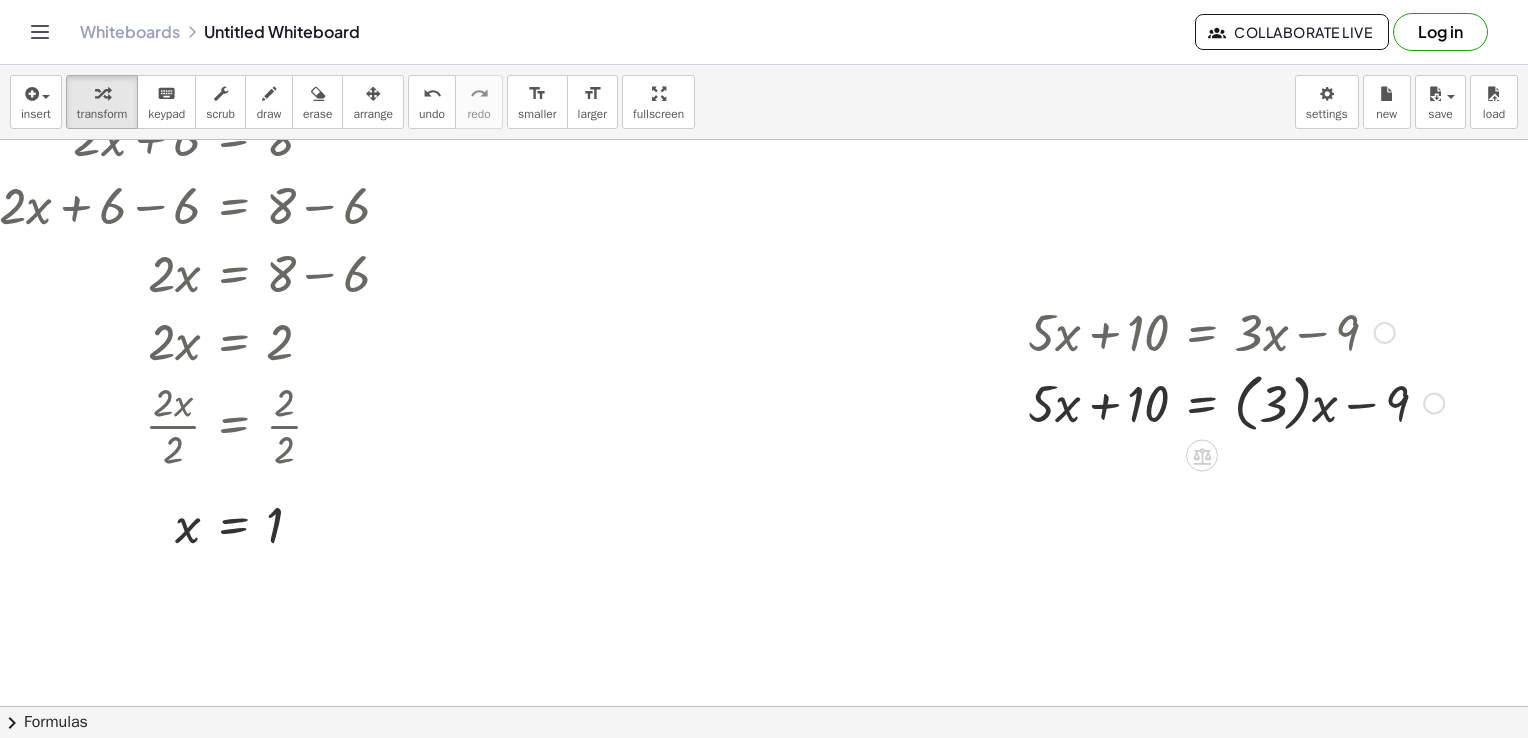 click at bounding box center (1236, 401) 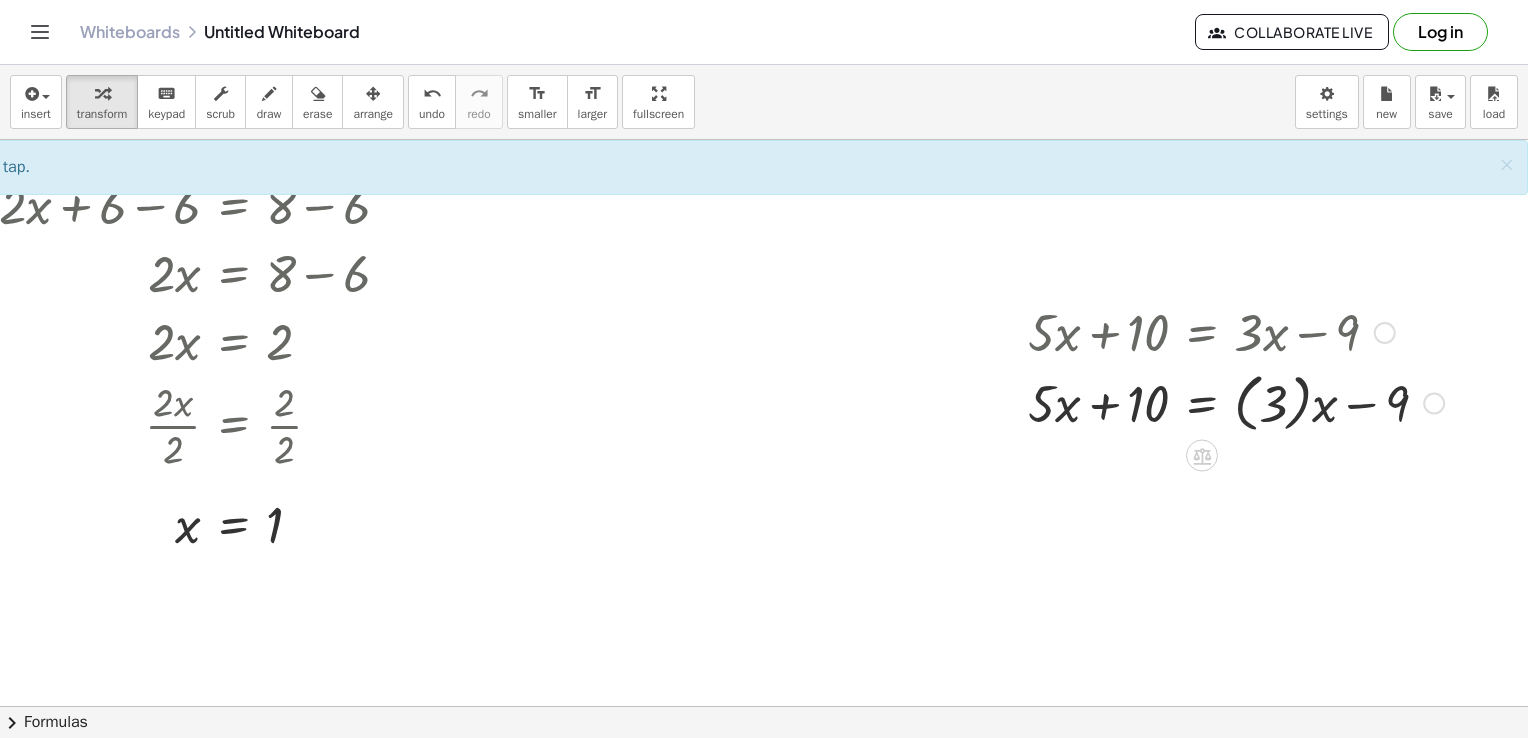 click at bounding box center [1236, 401] 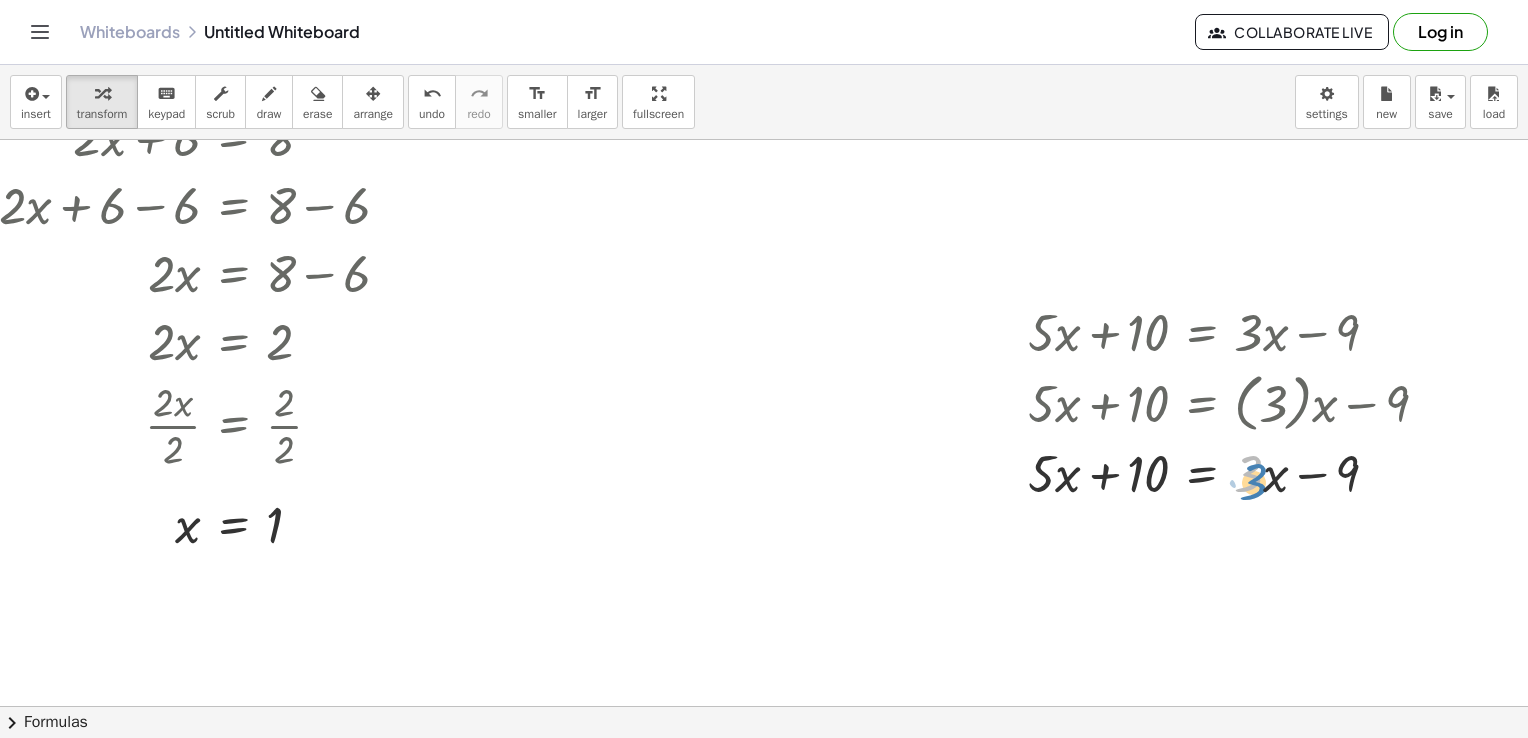 click at bounding box center (1236, 472) 